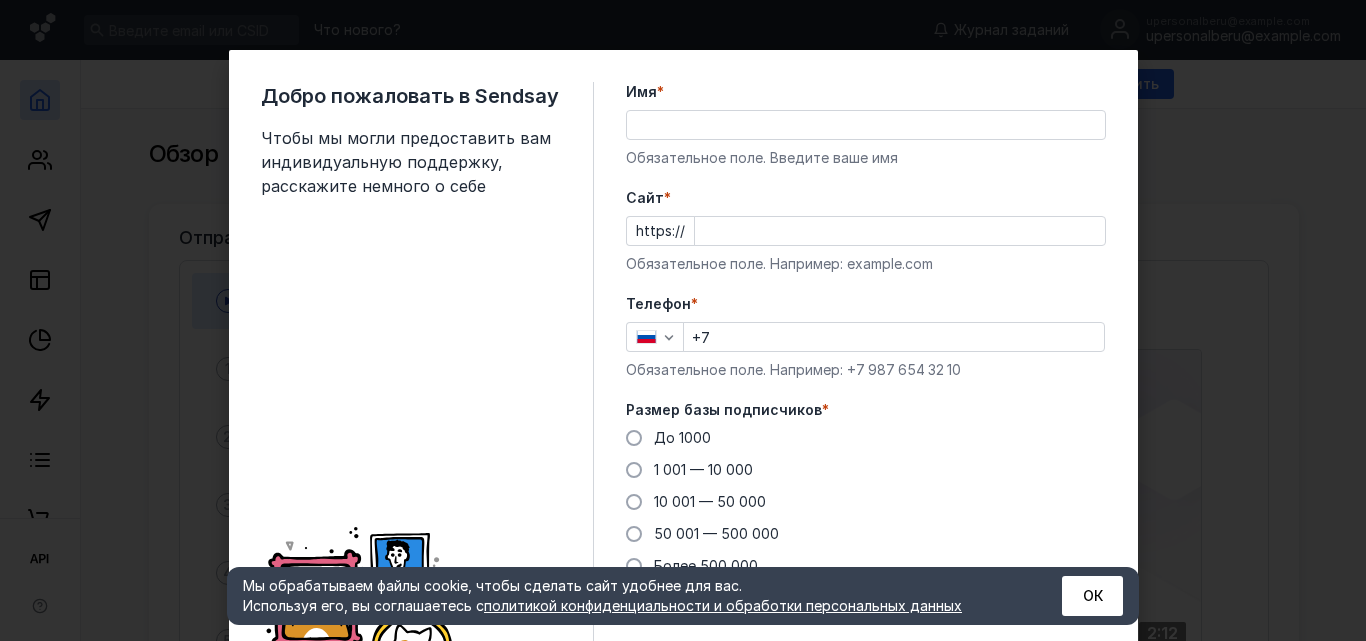 scroll, scrollTop: 0, scrollLeft: 0, axis: both 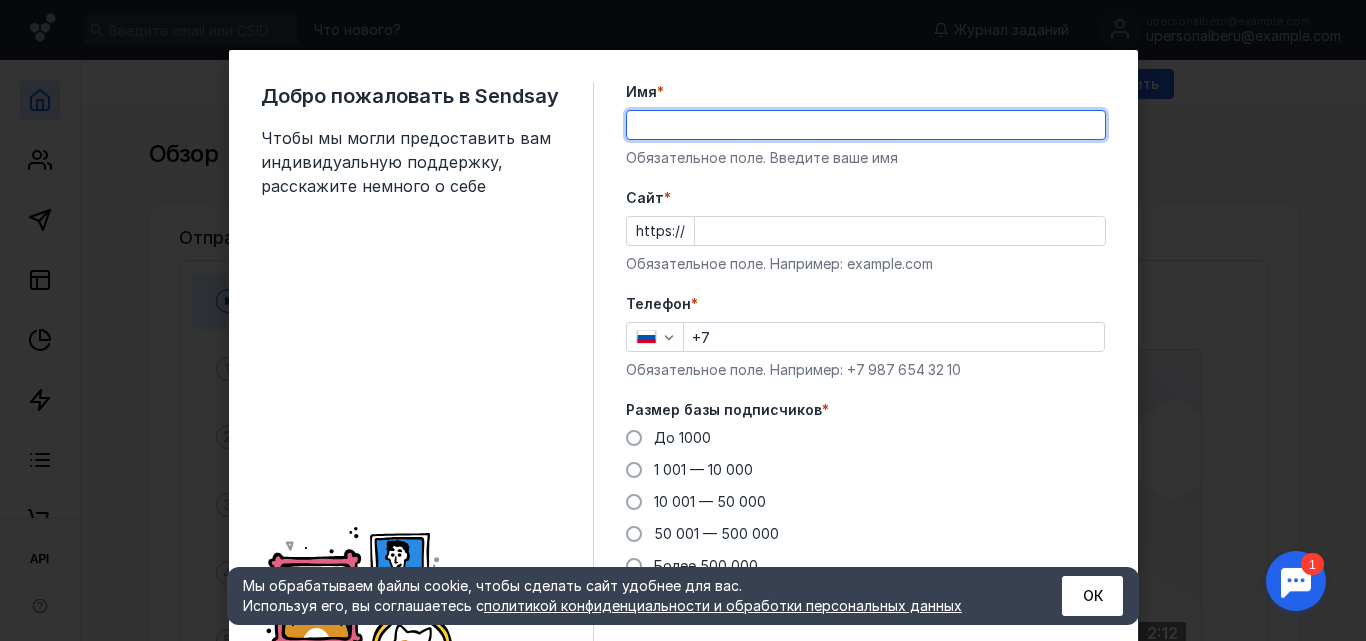 click on "Имя  *" at bounding box center (866, 125) 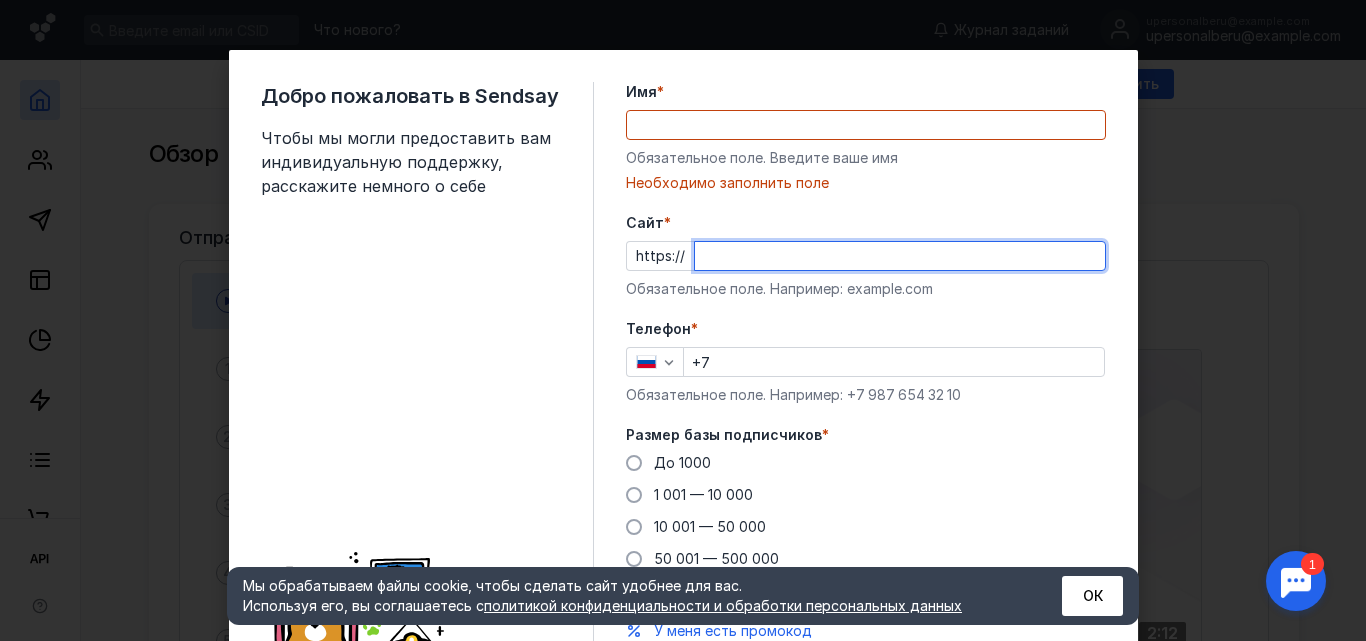 click on "Имя  *" at bounding box center [866, 125] 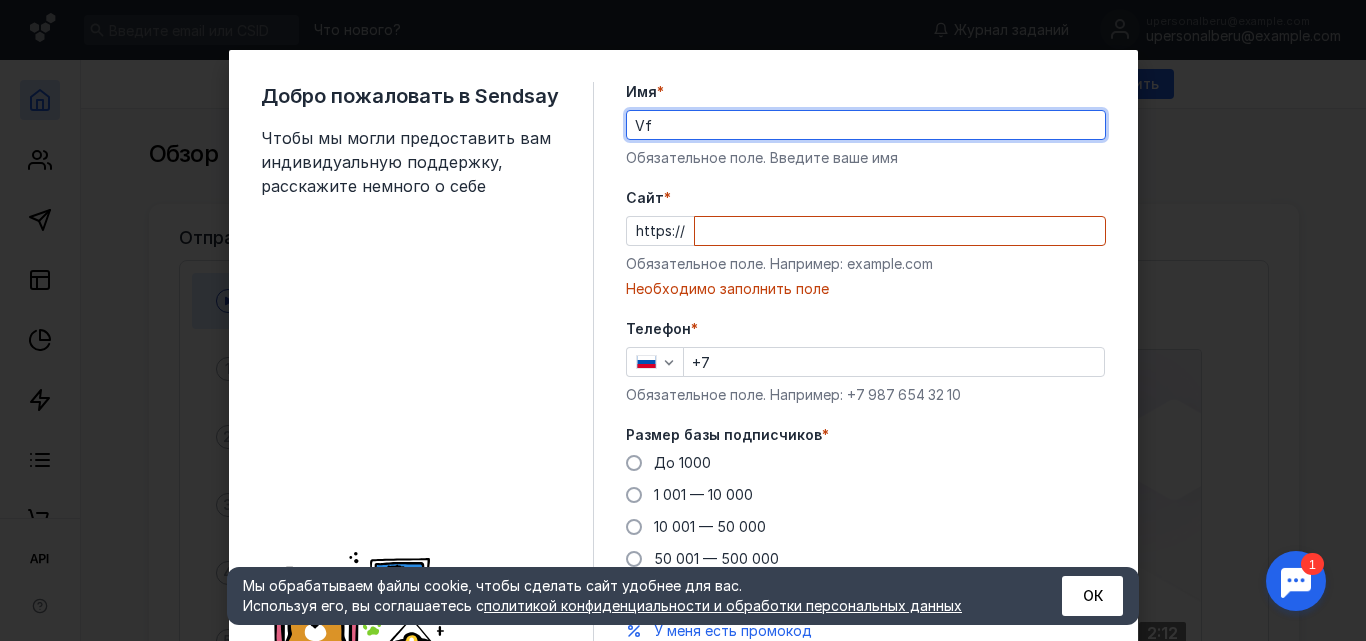 type on "V" 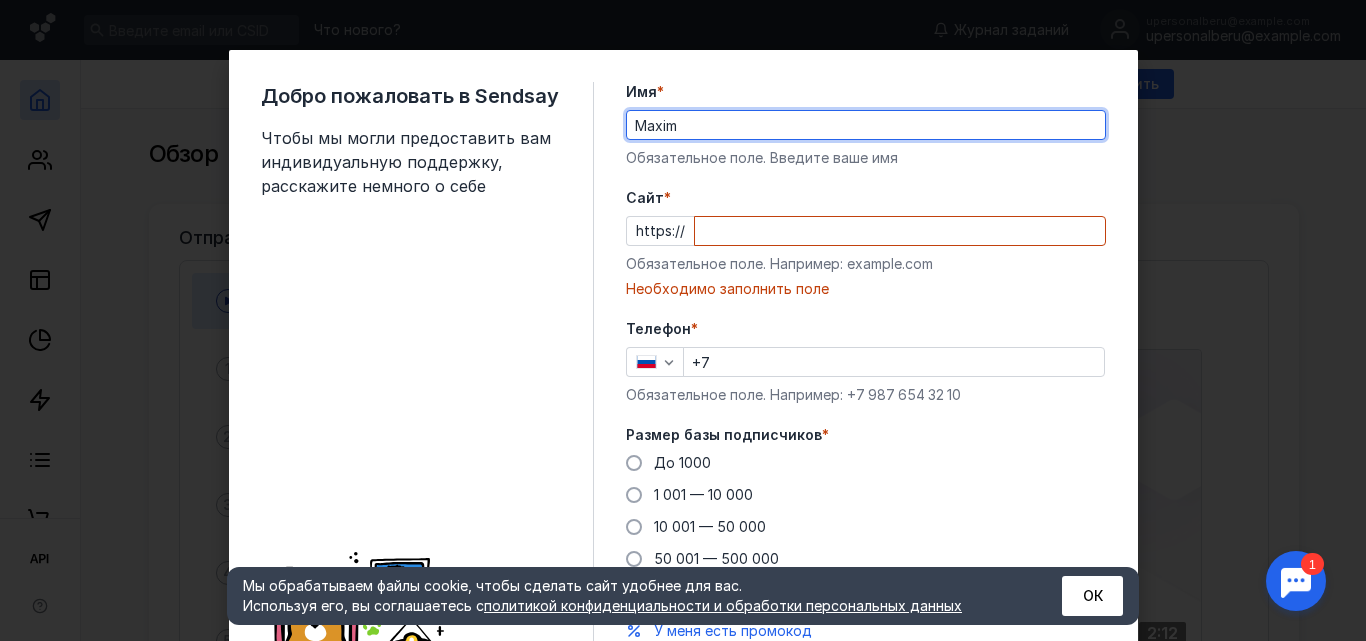 type on "Maxim" 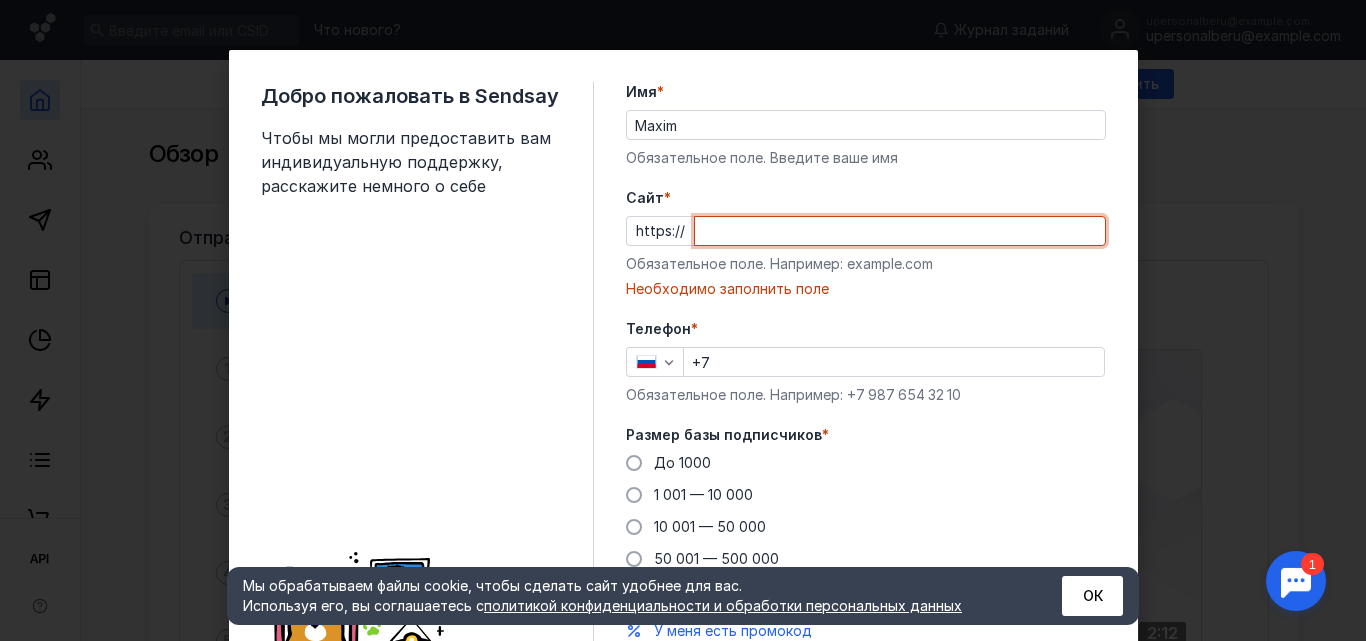 type on "P" 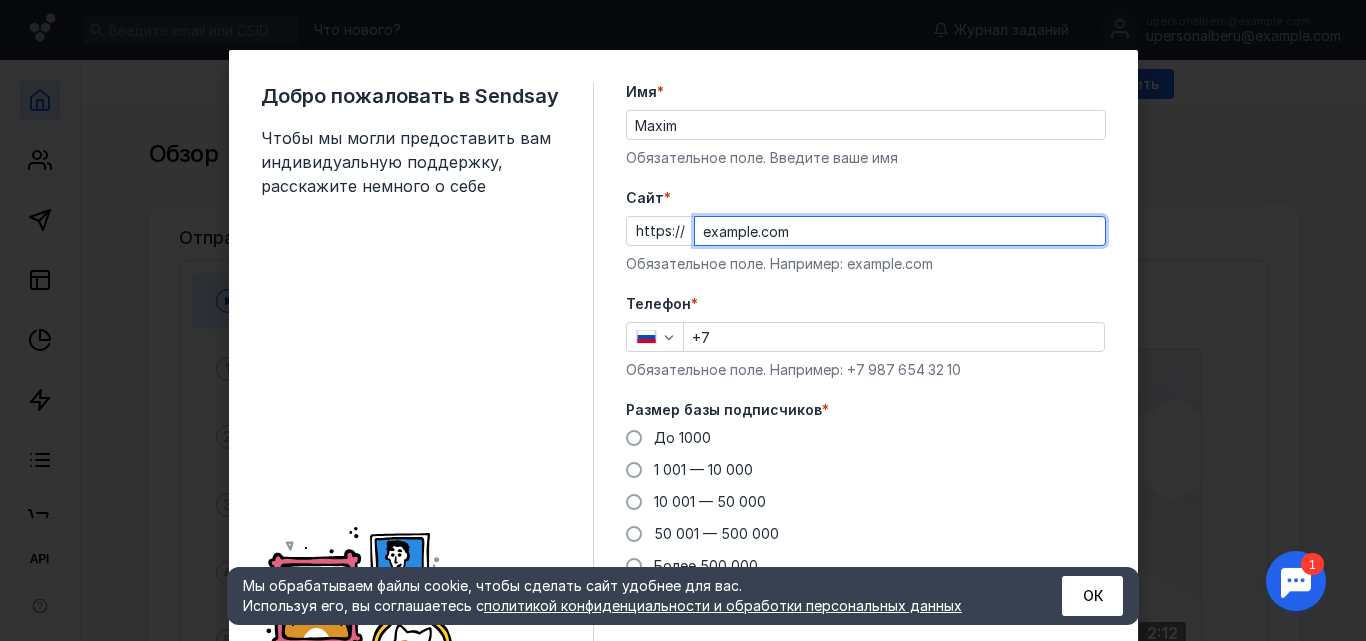 type on "example.com" 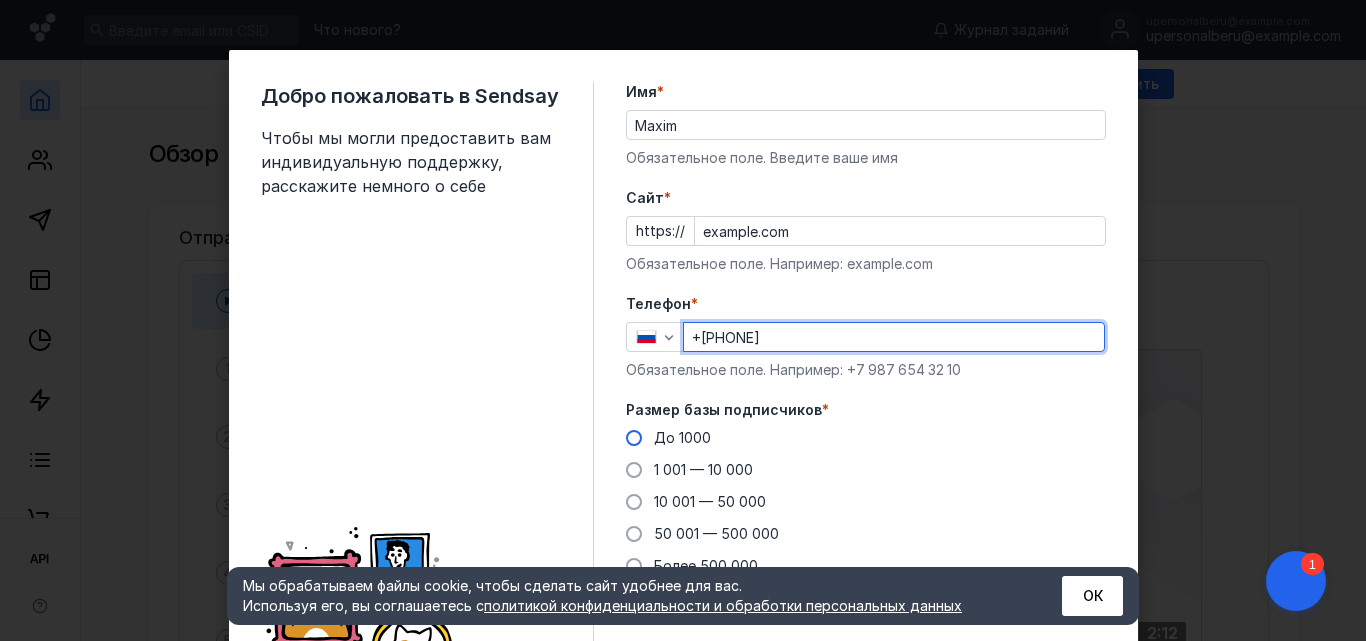 scroll, scrollTop: 125, scrollLeft: 0, axis: vertical 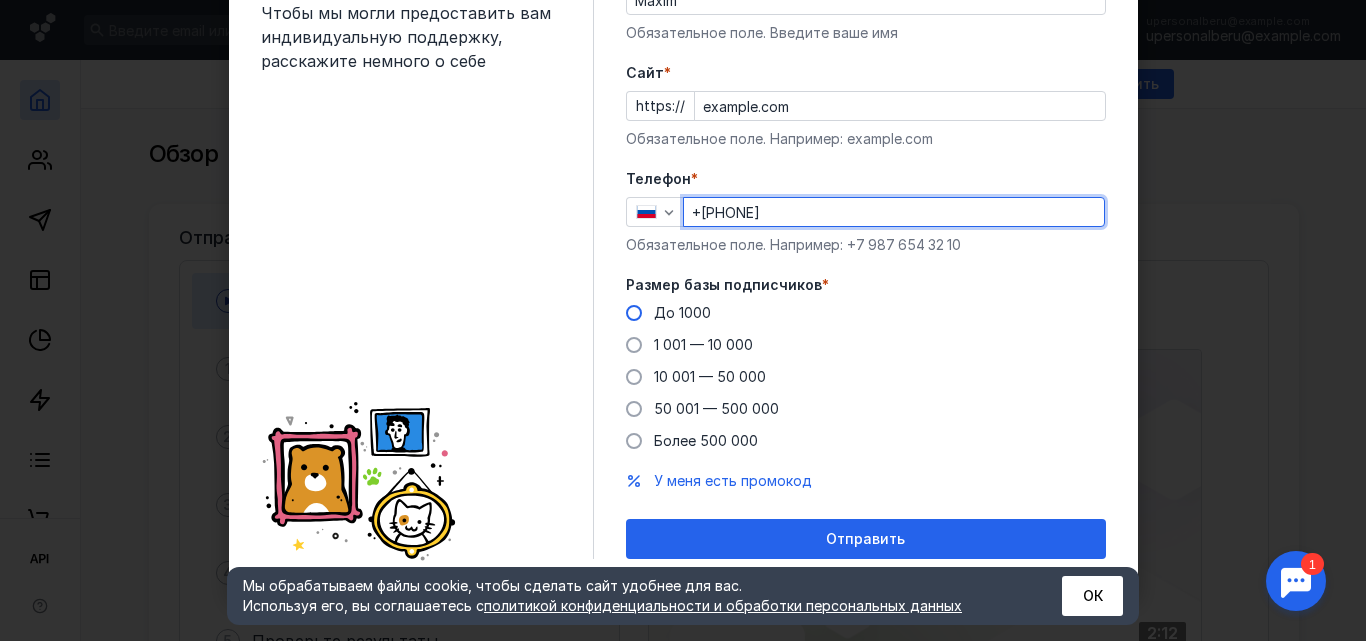 type on "+[PHONE]" 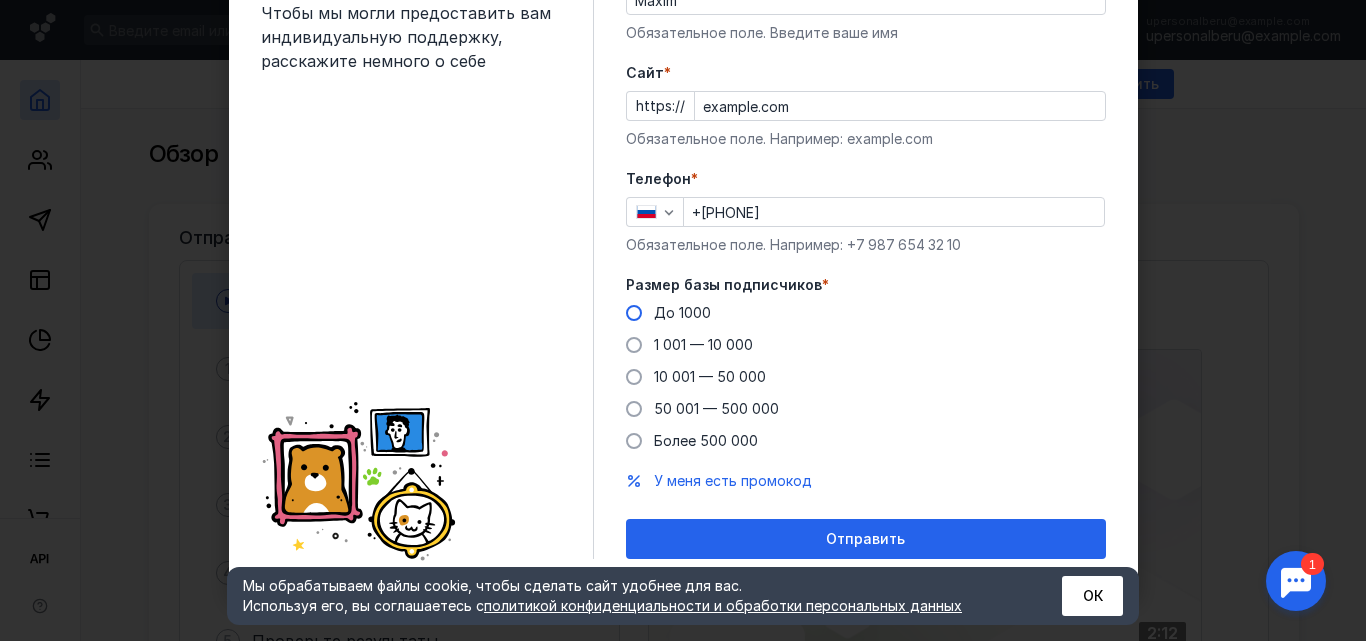 click on "До 1000" at bounding box center [682, 312] 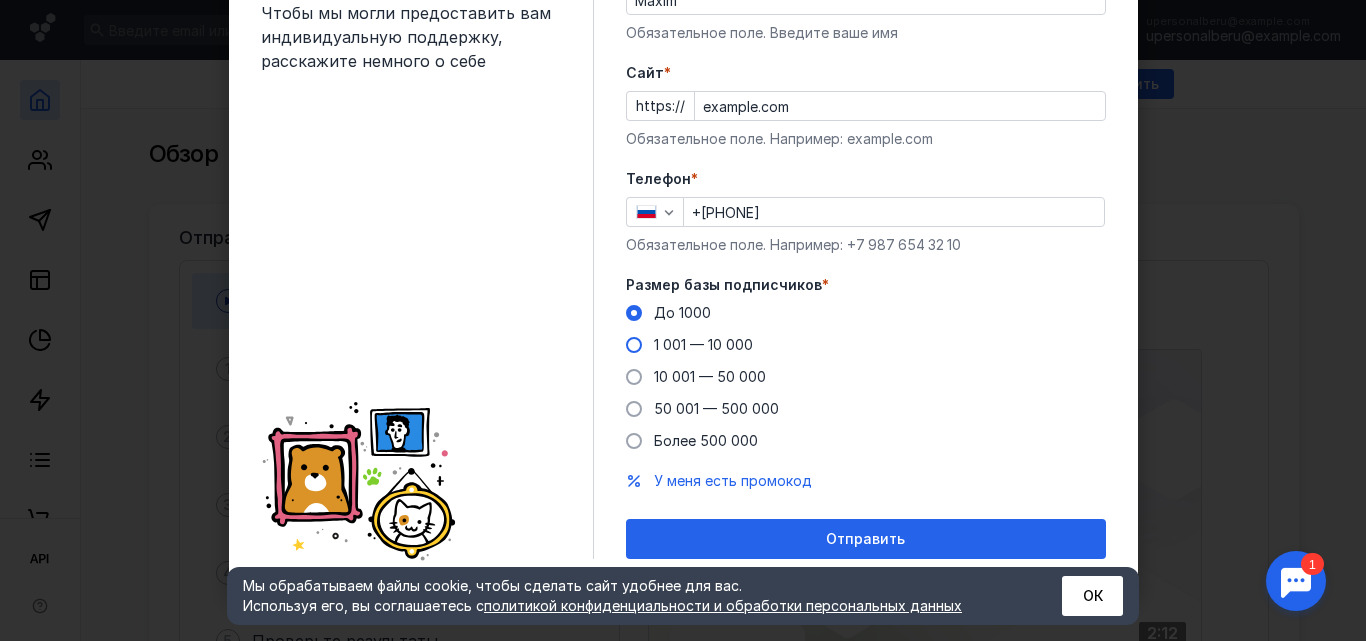 click at bounding box center (634, 345) 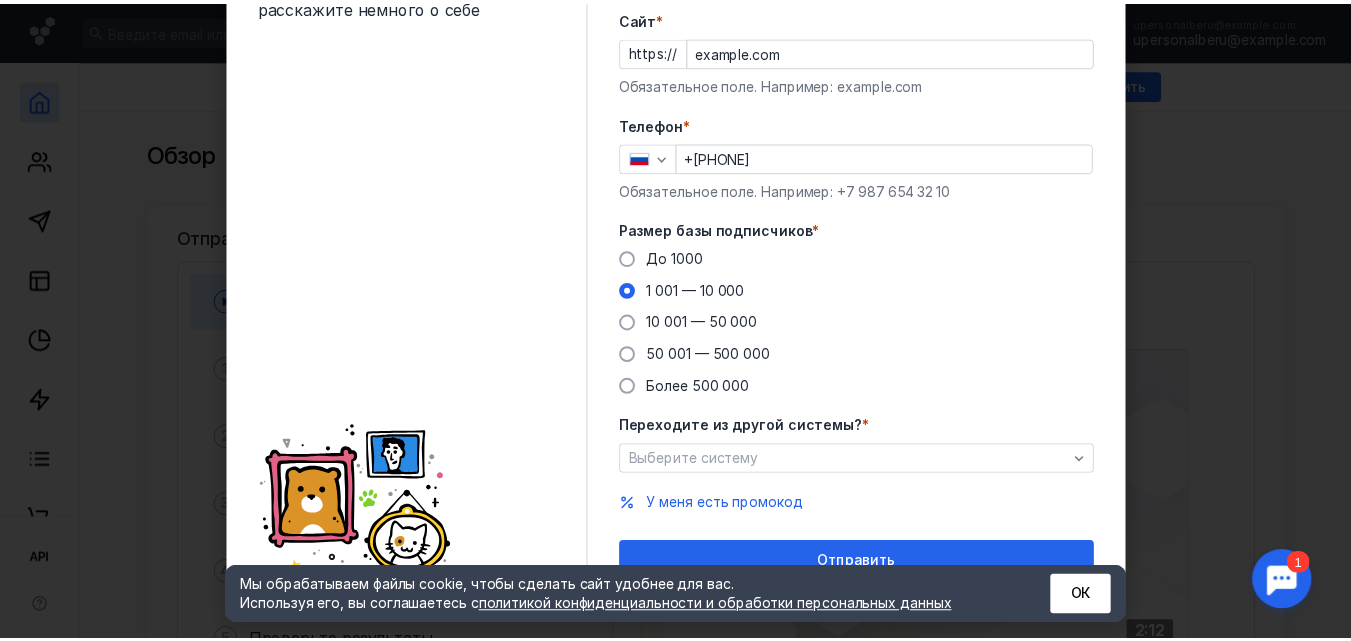 scroll, scrollTop: 203, scrollLeft: 0, axis: vertical 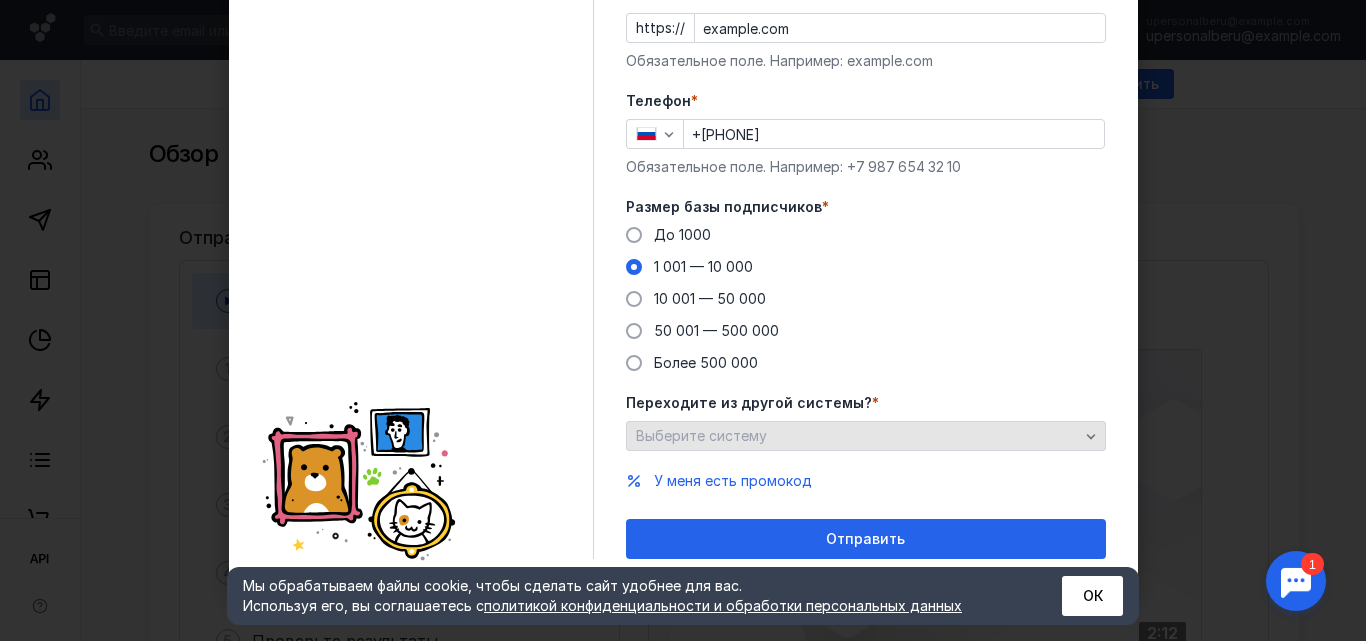 click on "Выберите систему" at bounding box center [866, 436] 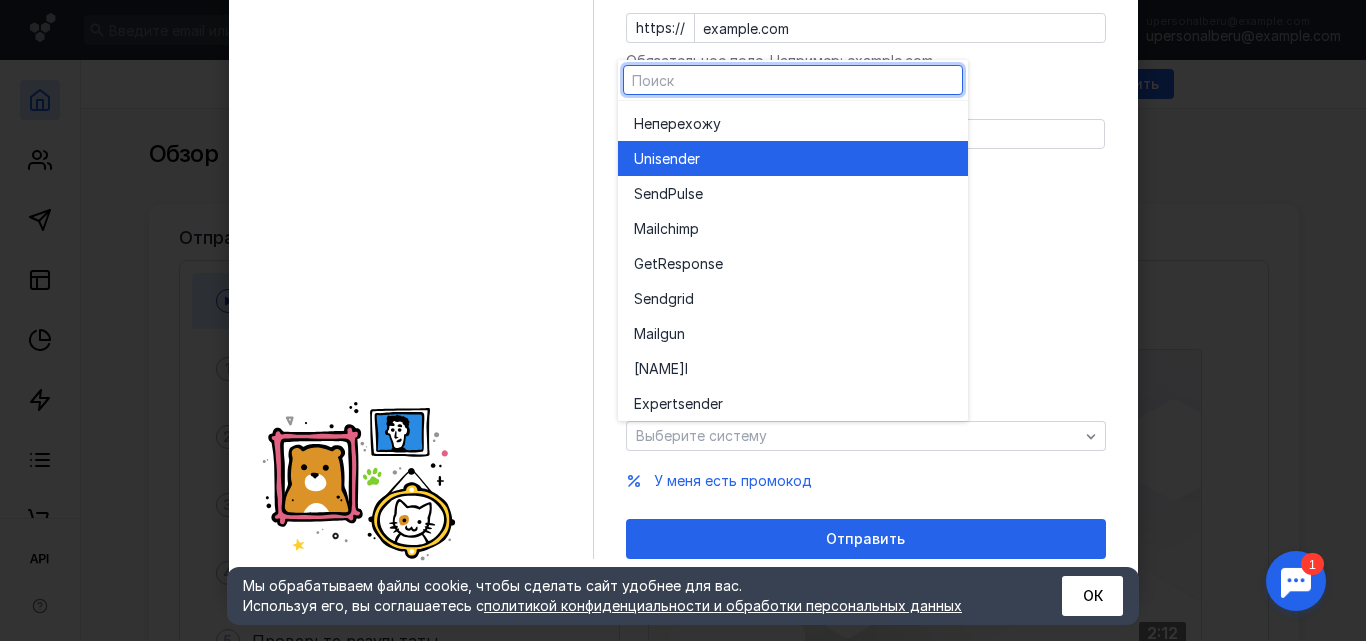 click on "Unisende r" at bounding box center [793, 159] 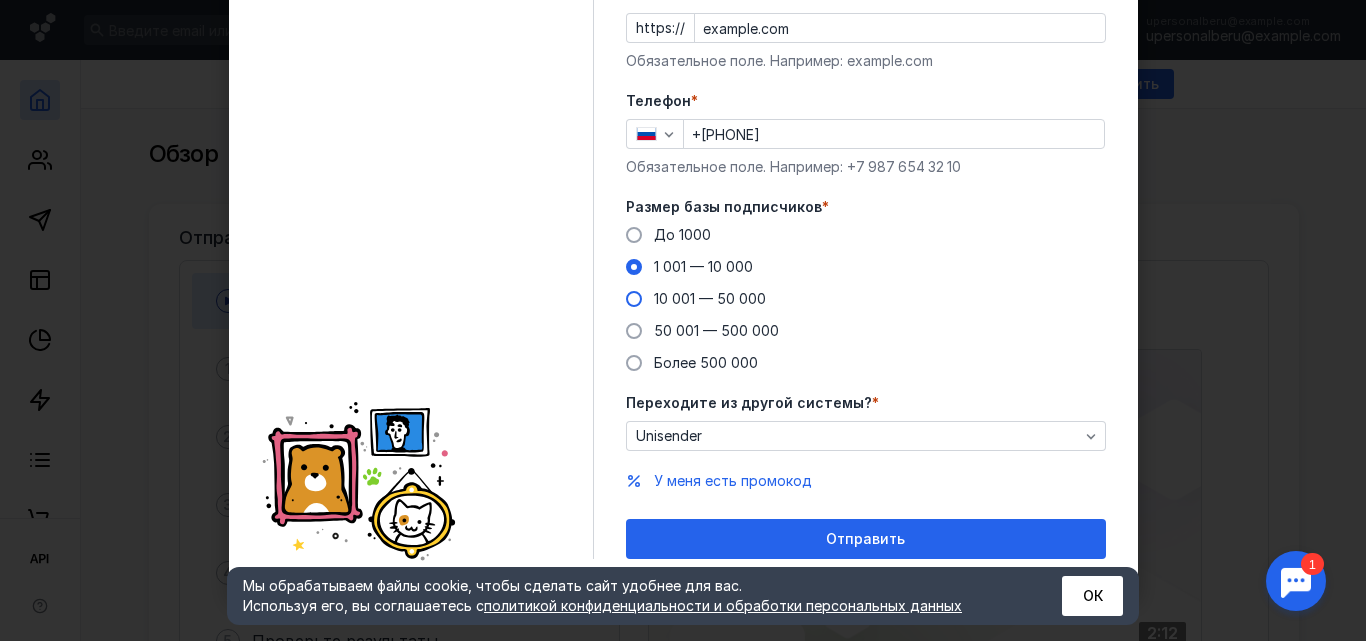 click on "10 001 — 50 000" at bounding box center [710, 298] 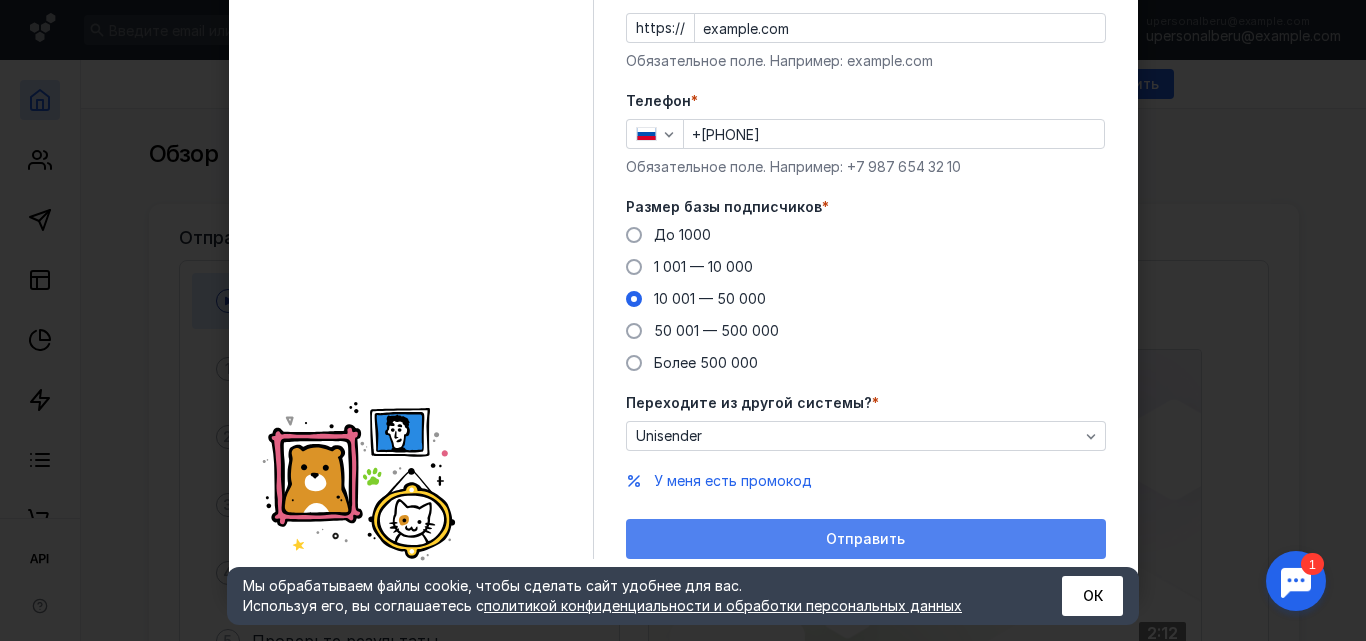 click on "Отправить" at bounding box center (866, 539) 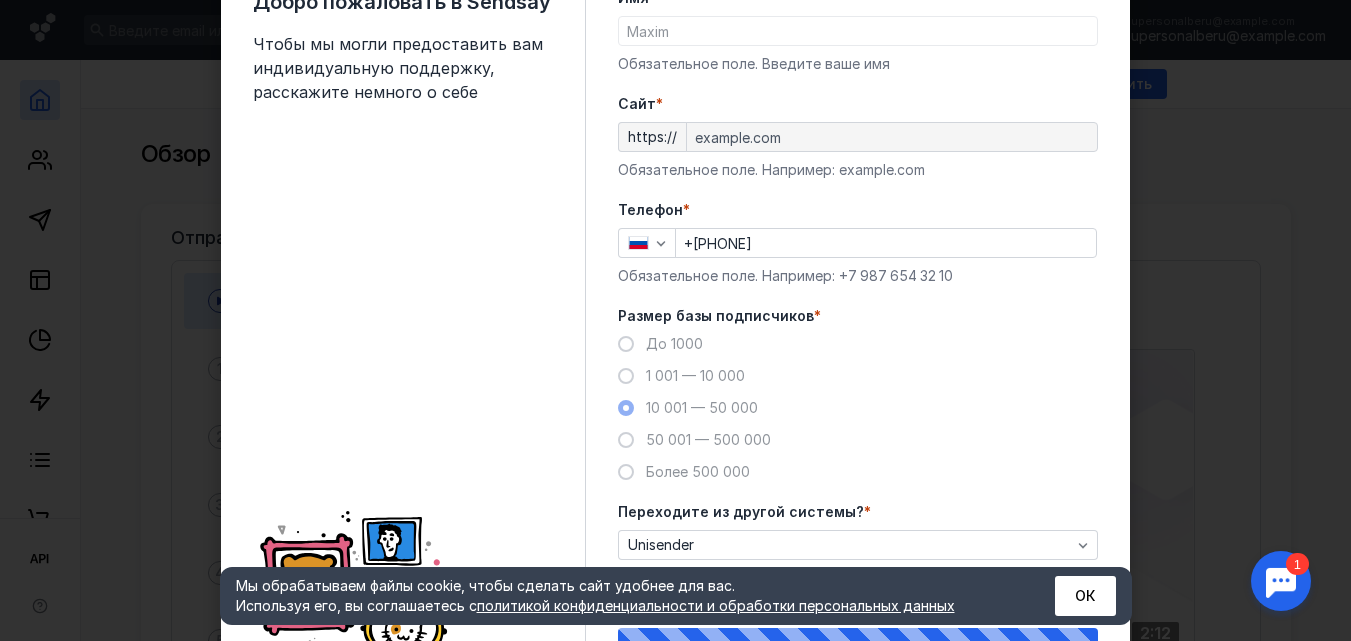 scroll, scrollTop: 203, scrollLeft: 0, axis: vertical 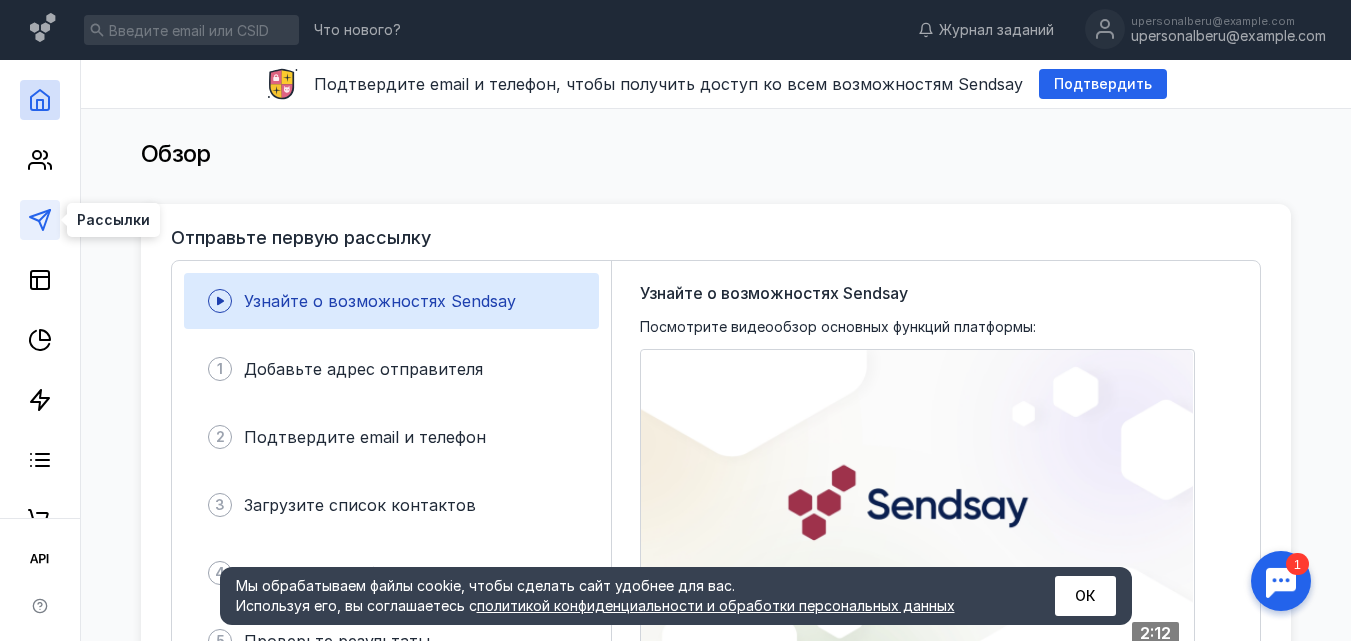 click 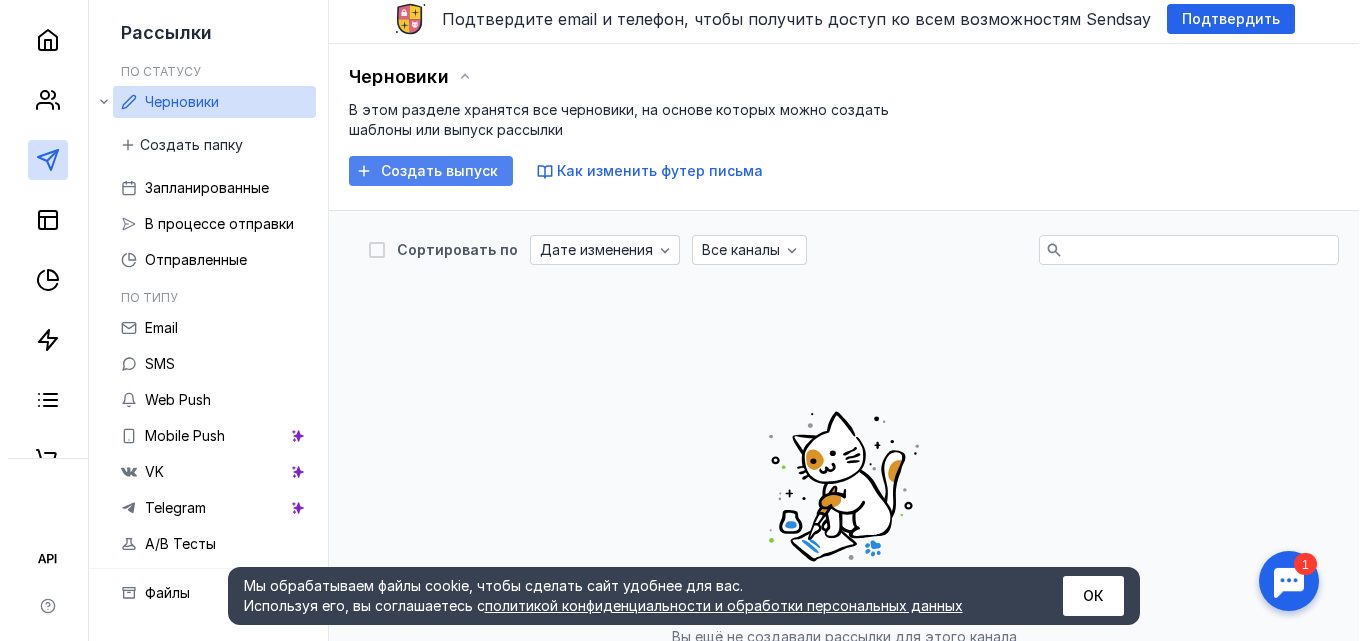 scroll, scrollTop: 100, scrollLeft: 0, axis: vertical 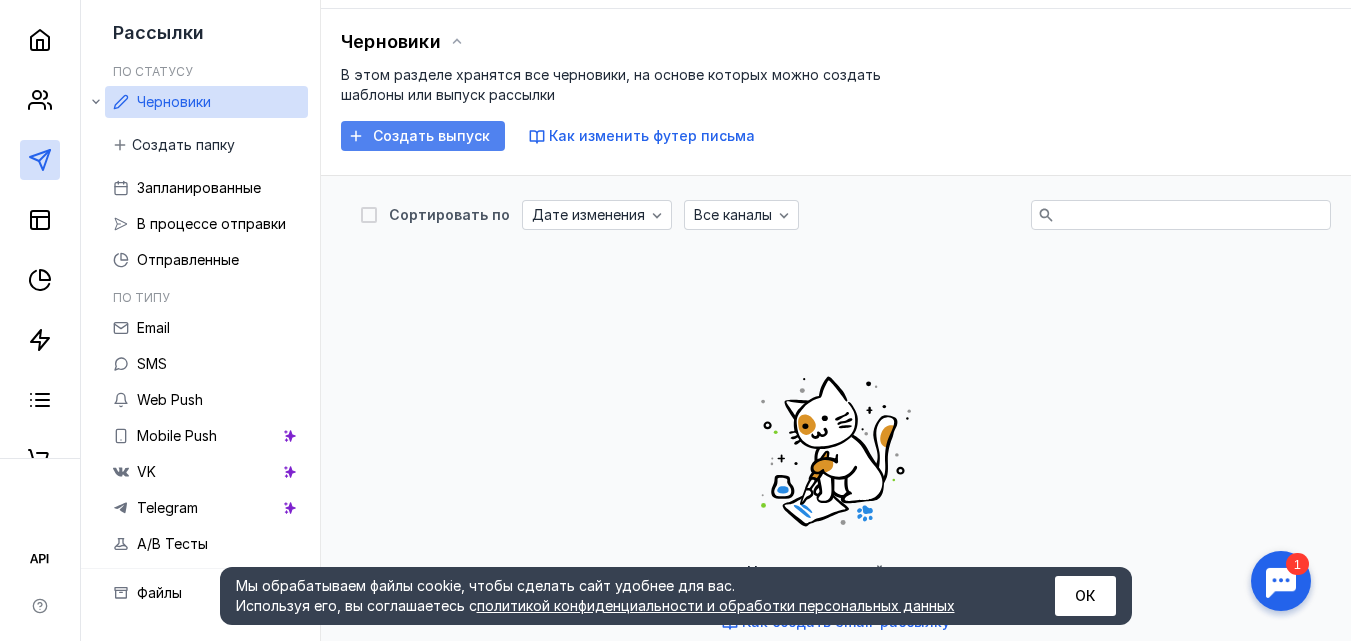 click on "Создать выпуск" at bounding box center (431, 136) 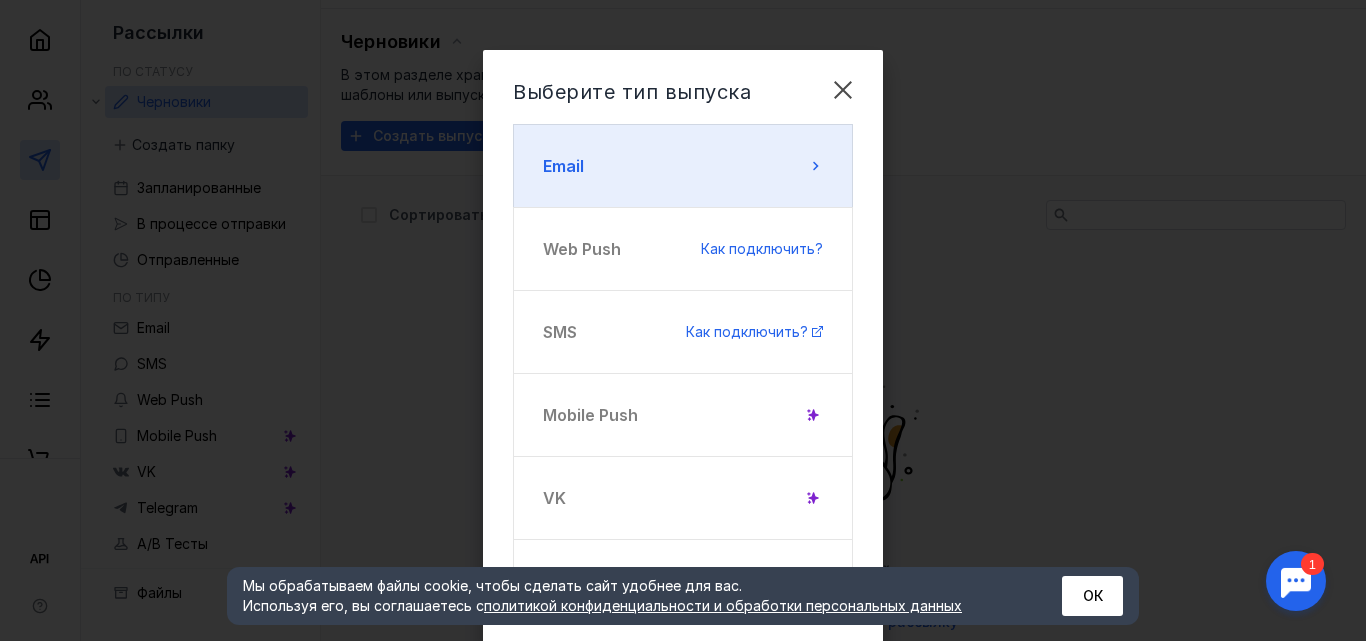 click on "Email" at bounding box center [683, 166] 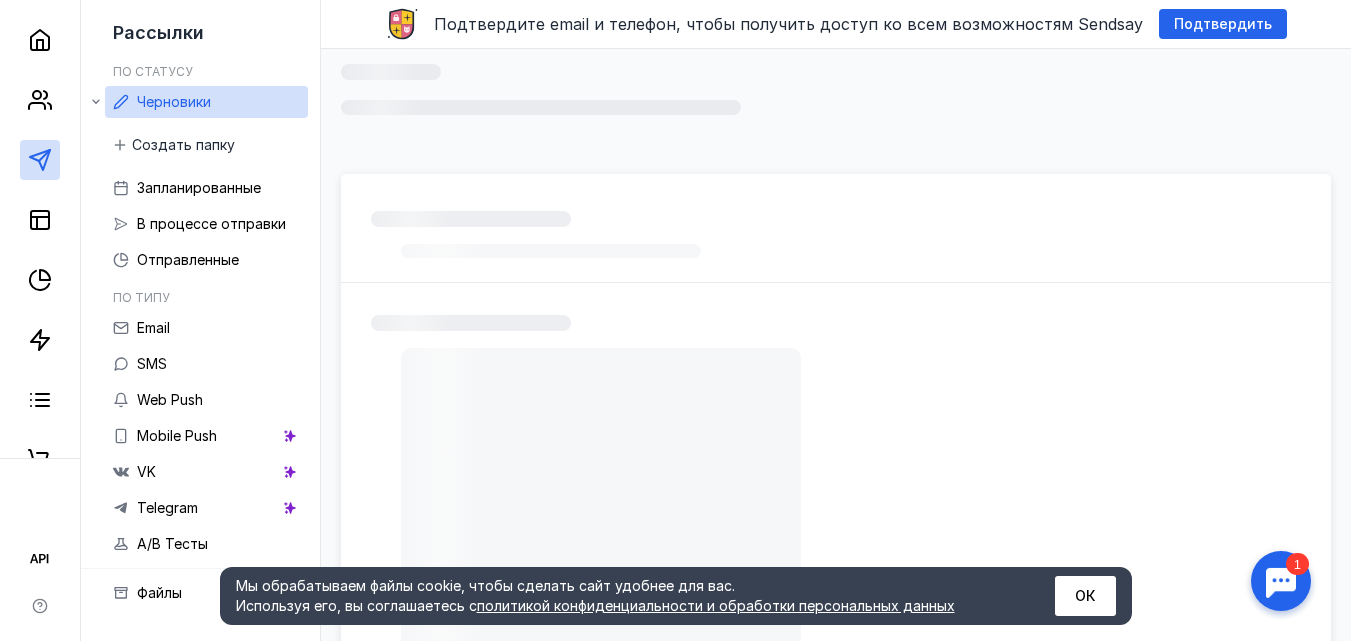 scroll, scrollTop: 100, scrollLeft: 0, axis: vertical 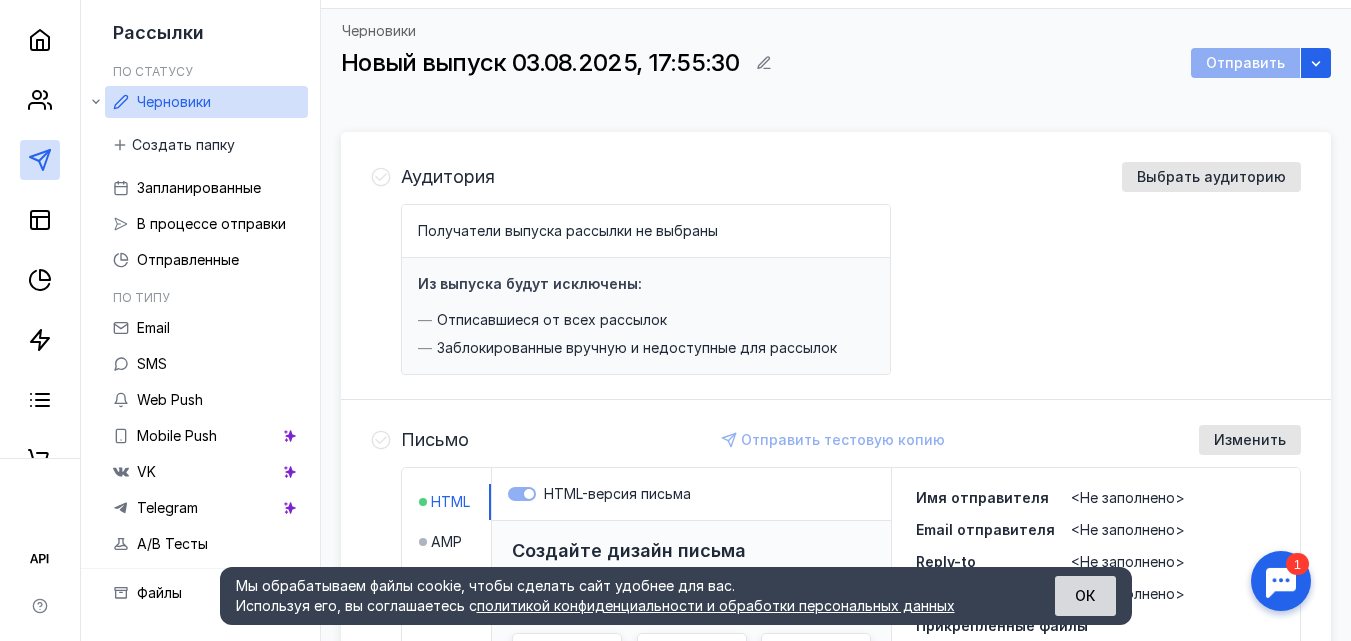 click on "ОК" at bounding box center (1085, 596) 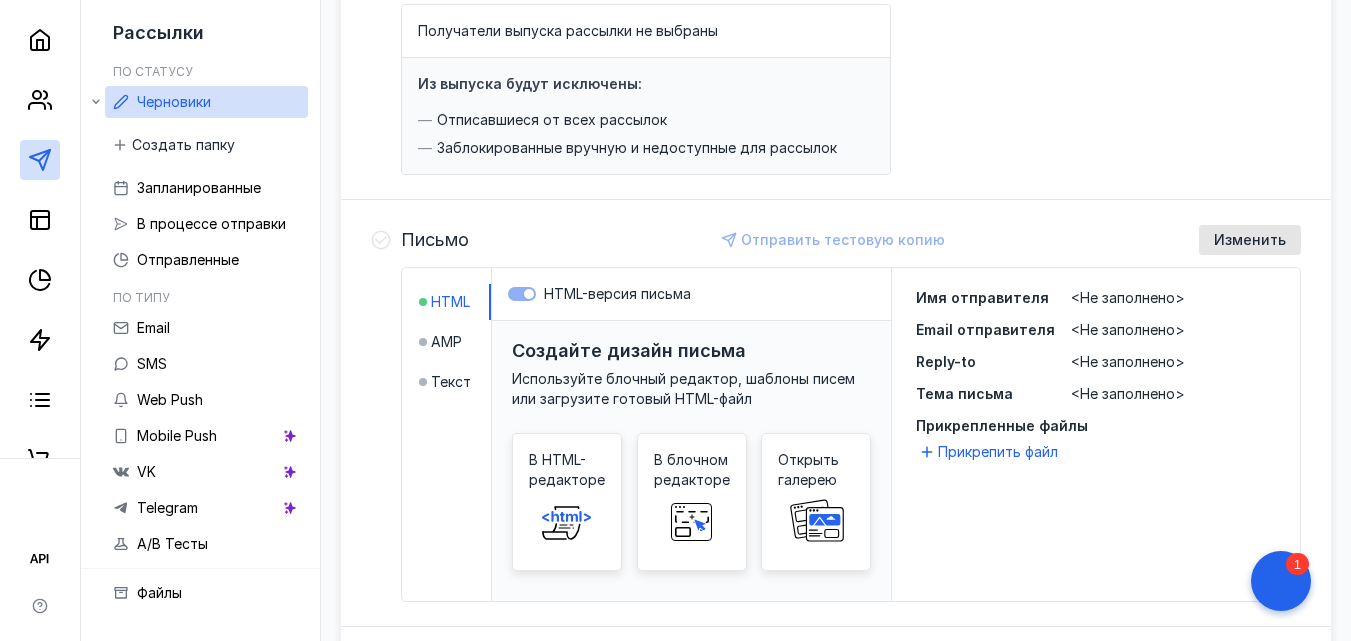 scroll, scrollTop: 400, scrollLeft: 0, axis: vertical 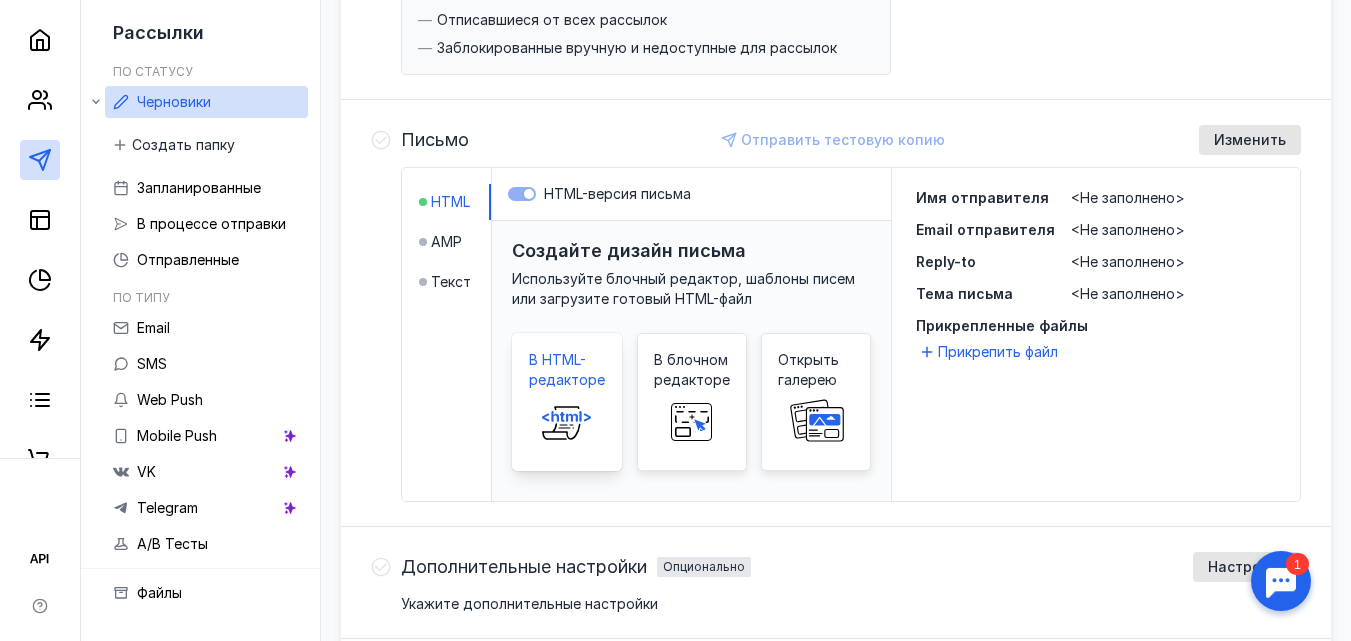 click 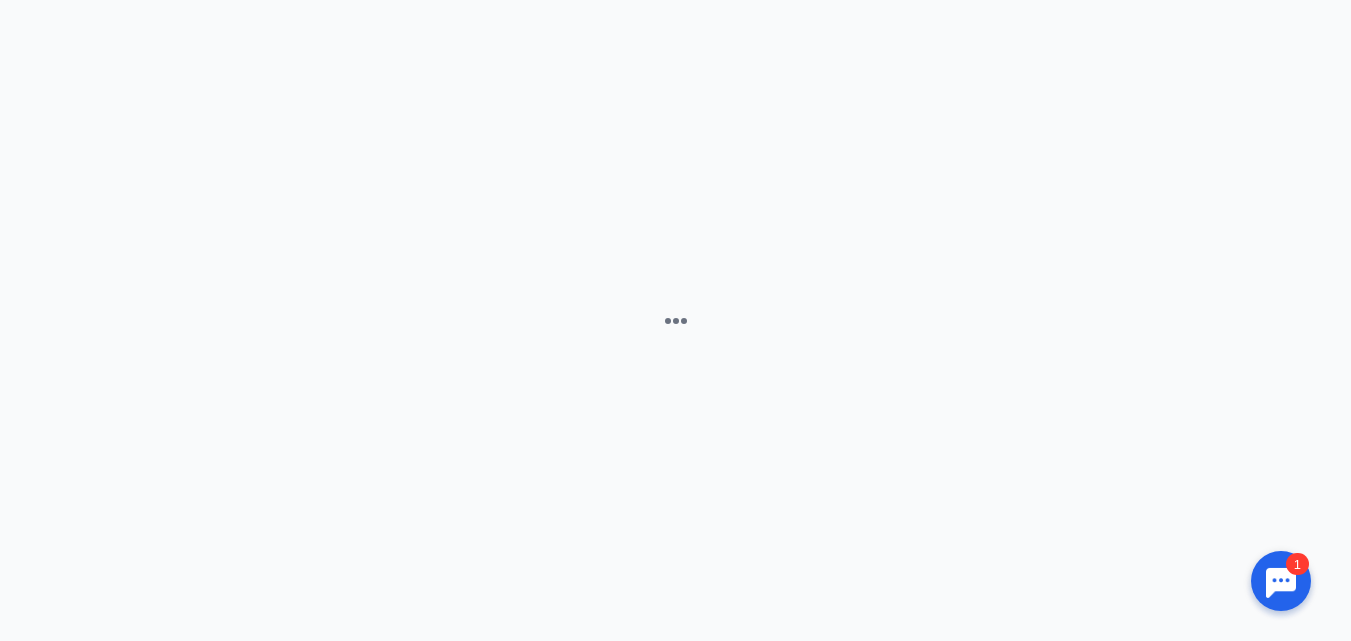 scroll, scrollTop: 0, scrollLeft: 0, axis: both 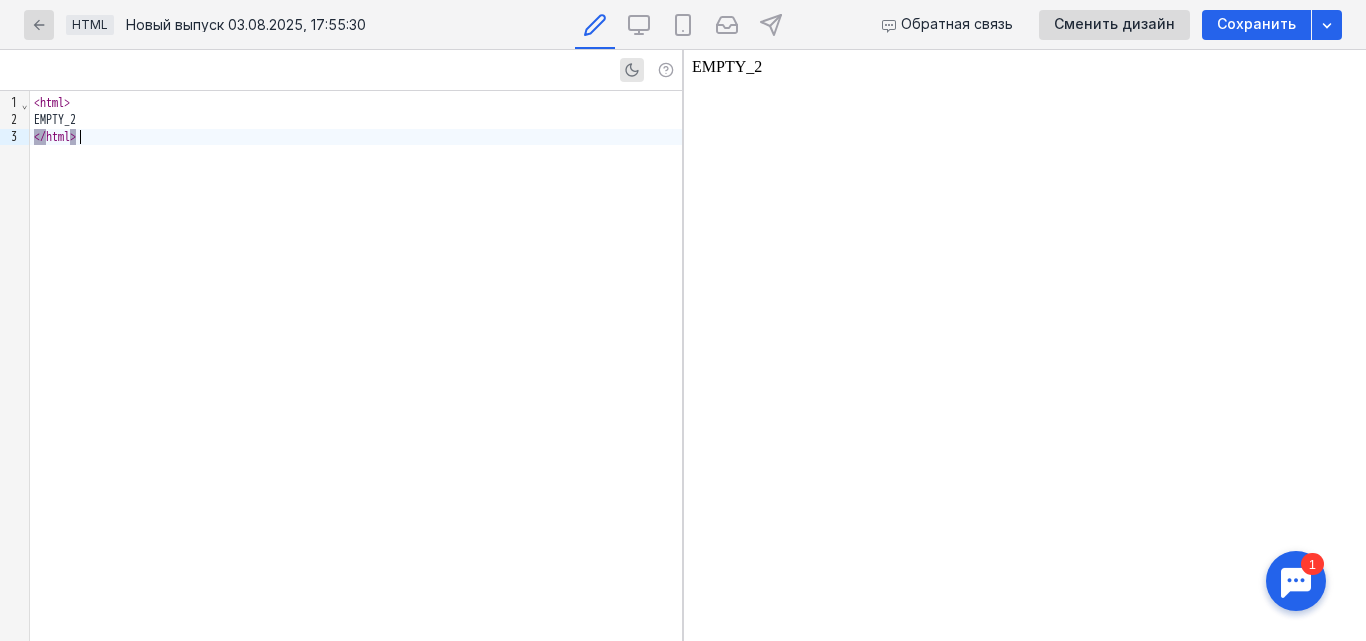 click on "< html >     EMPTY_2 </ html >" at bounding box center (356, 366) 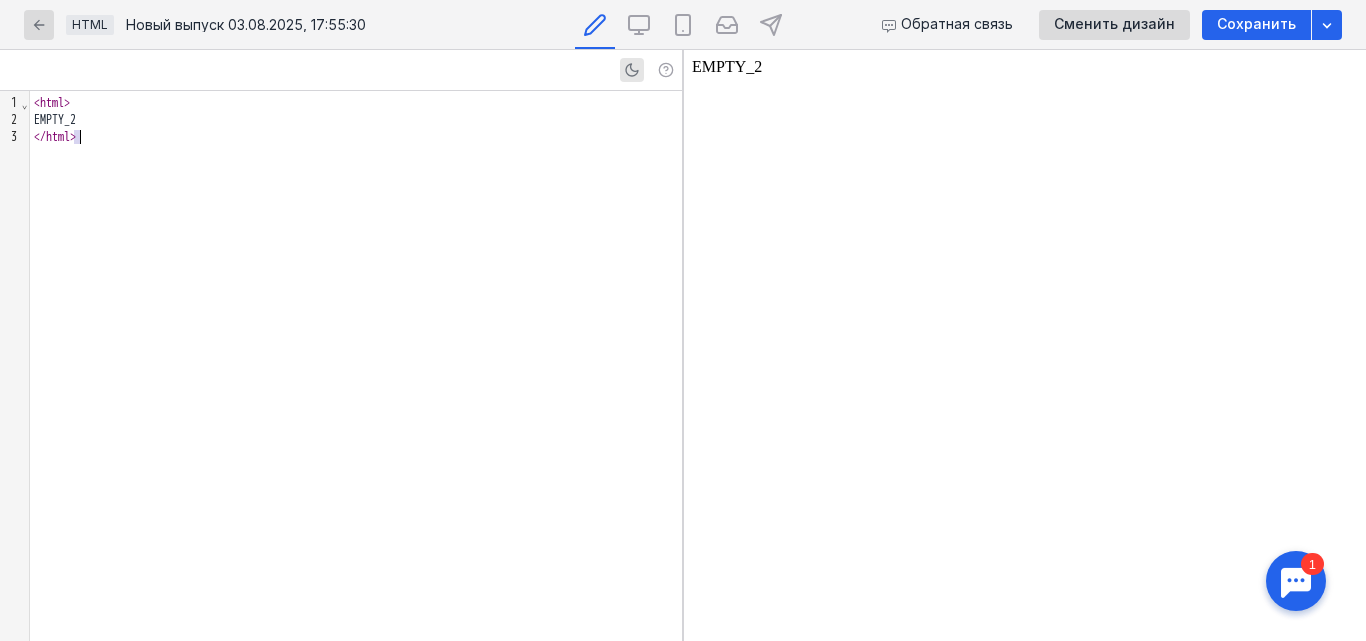 click on "< html >     EMPTY_2 </ html >" at bounding box center (356, 366) 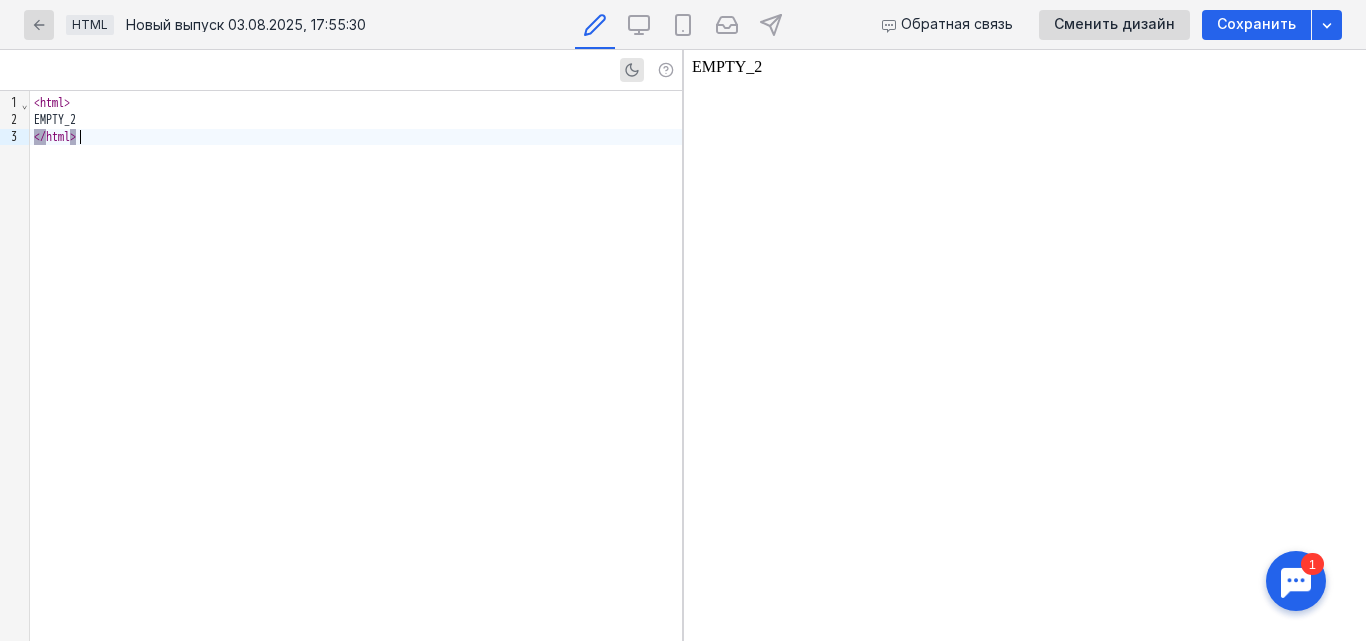click on "< html >     EMPTY_2 </ html >" at bounding box center (356, 366) 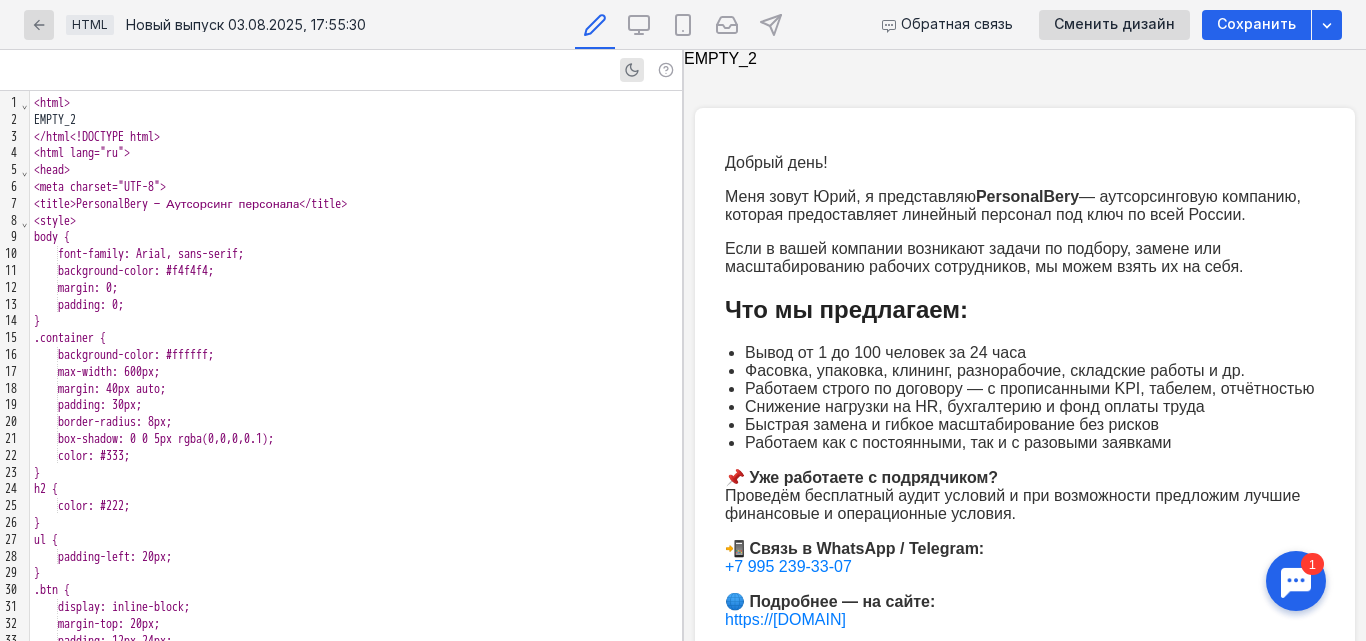 scroll, scrollTop: 1070, scrollLeft: 0, axis: vertical 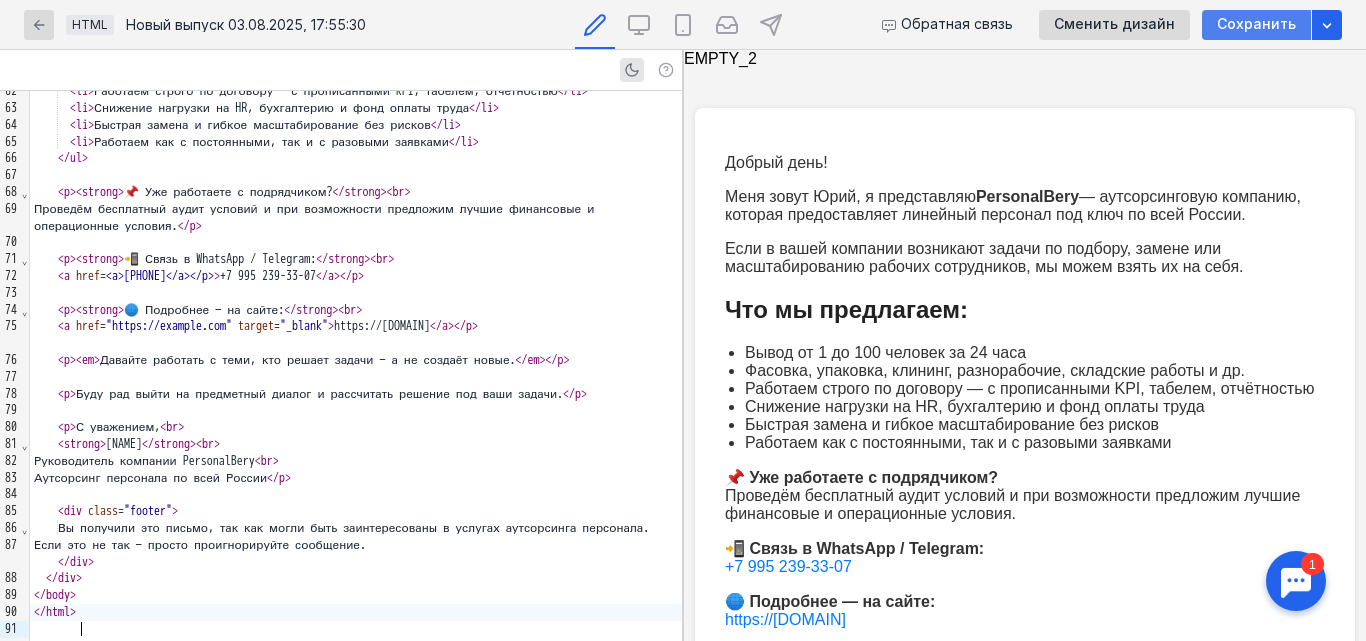 click on "Сохранить" at bounding box center (1256, 24) 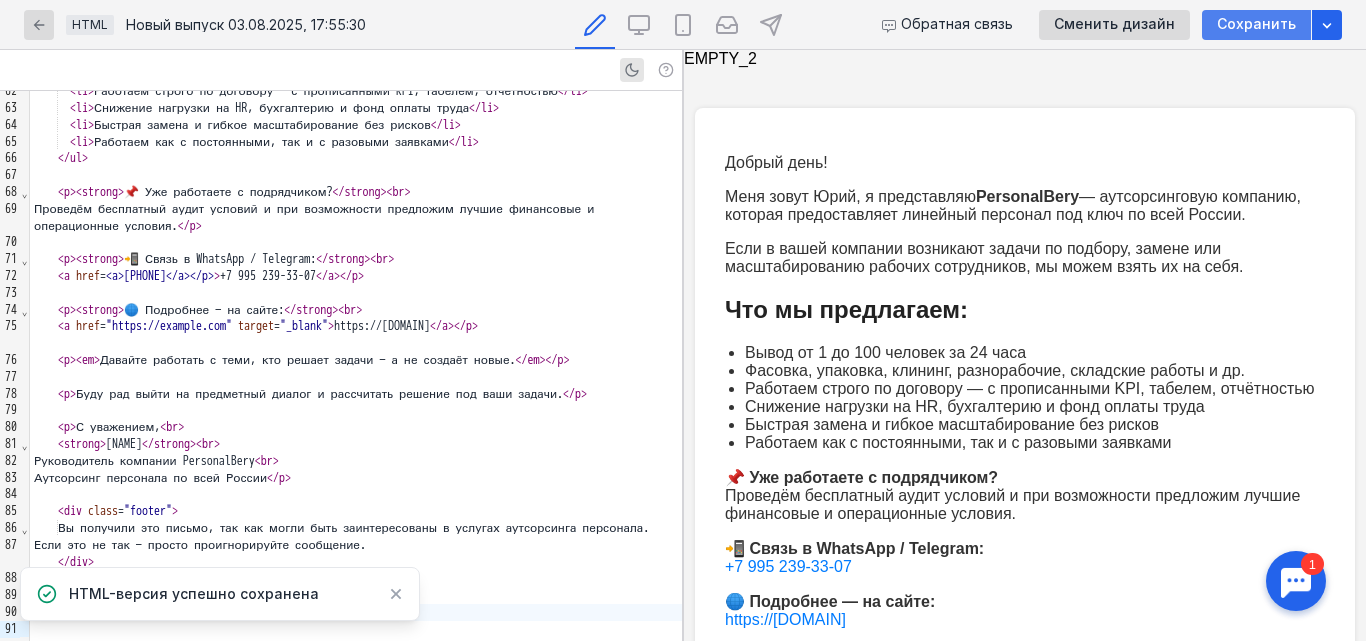 click on "Сохранить" at bounding box center [1256, 24] 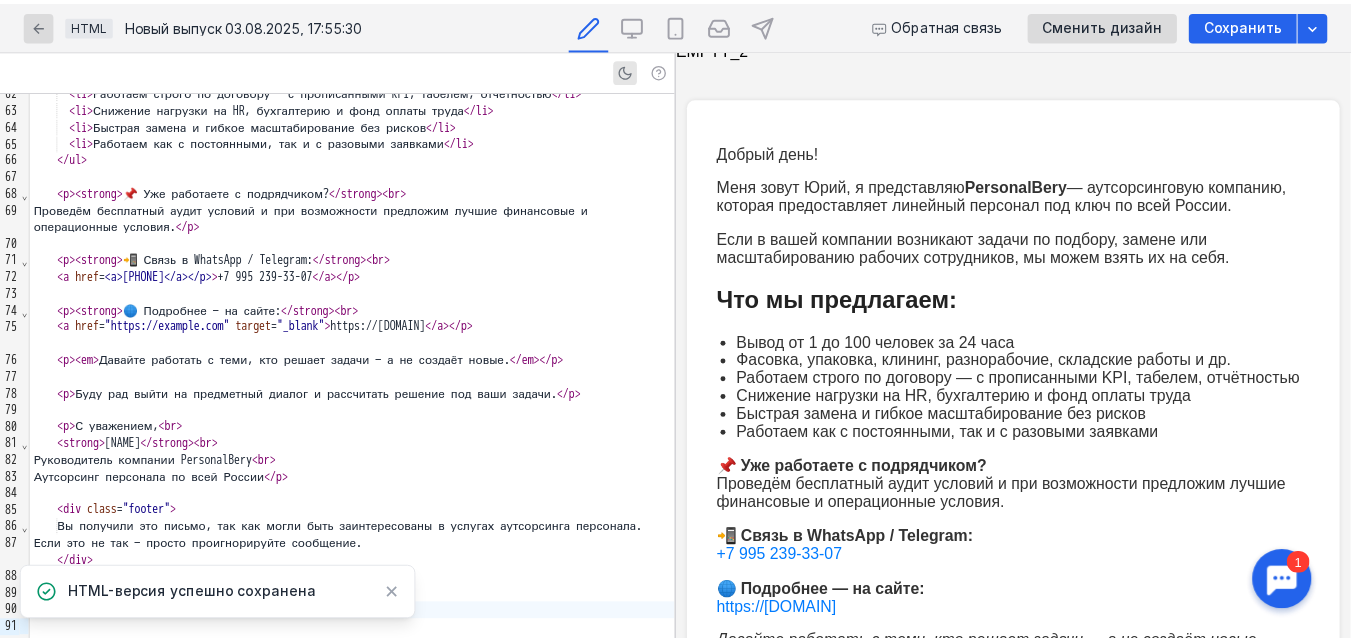scroll, scrollTop: 0, scrollLeft: 0, axis: both 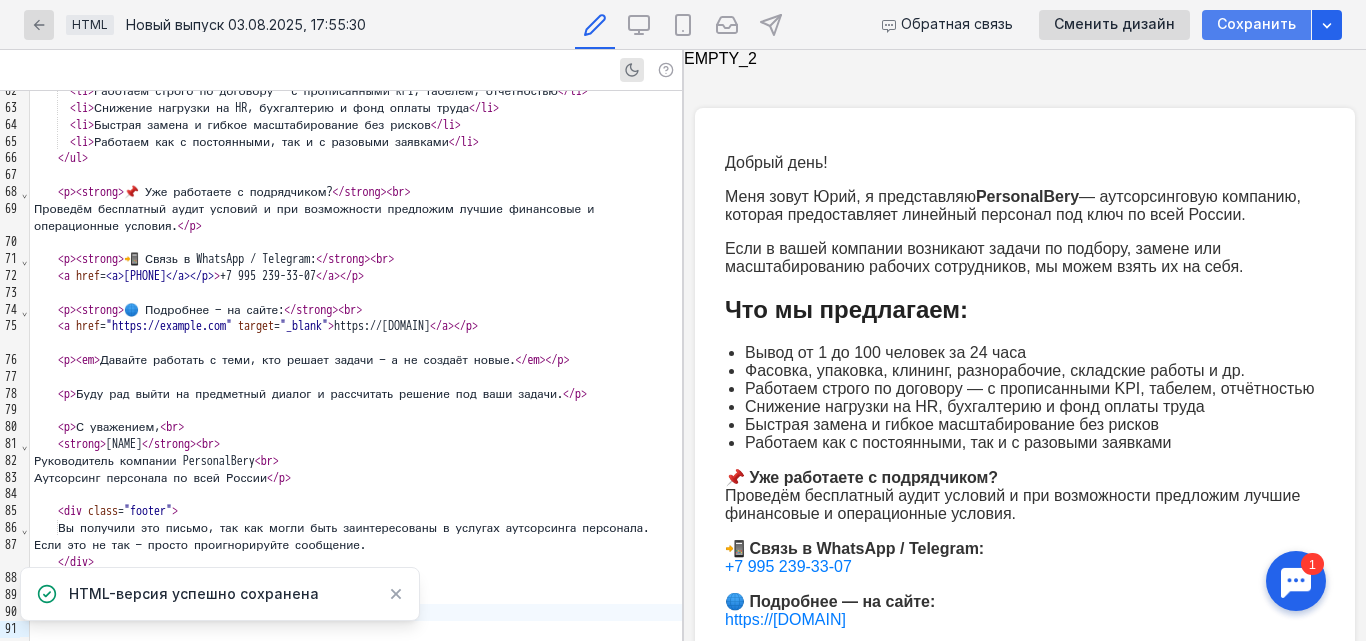 click on "Сохранить" at bounding box center (1256, 24) 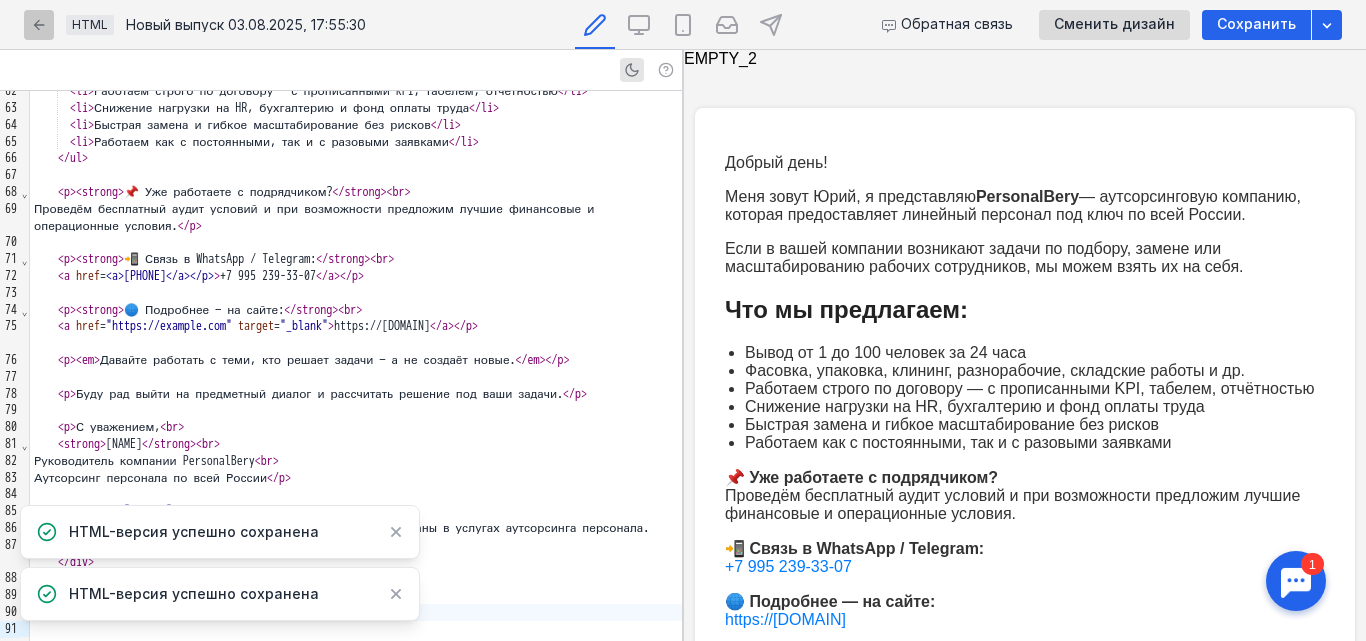 click at bounding box center (39, 25) 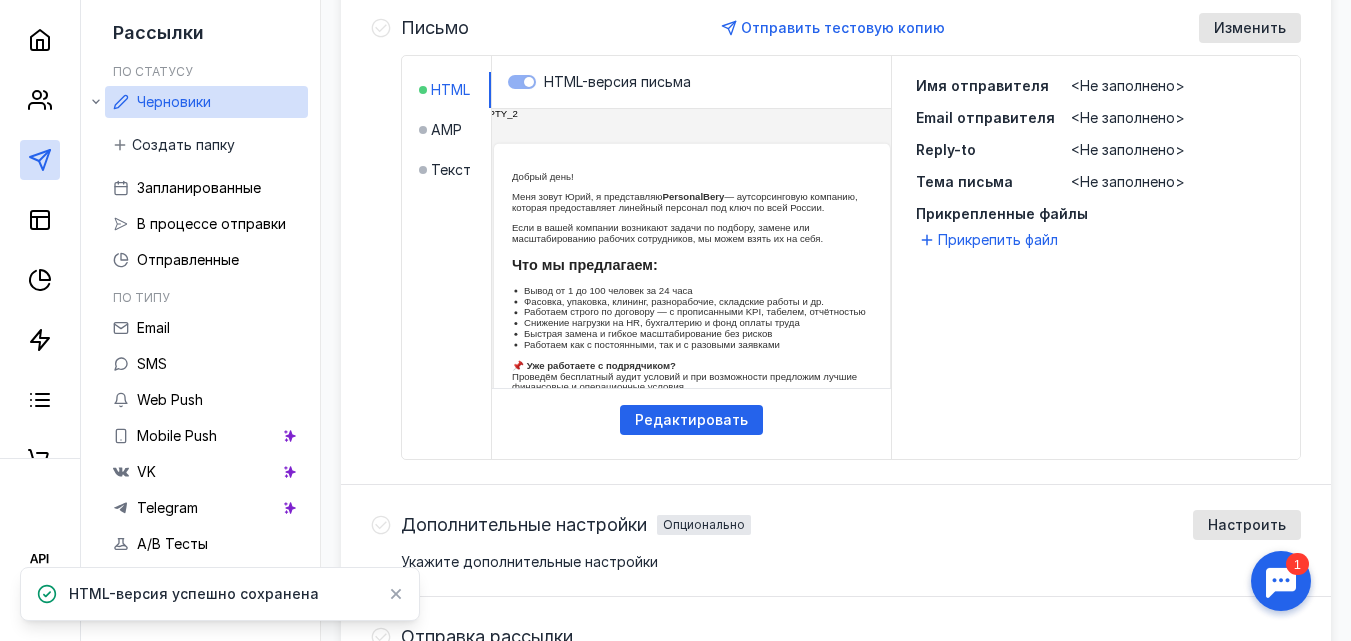 scroll, scrollTop: 377, scrollLeft: 0, axis: vertical 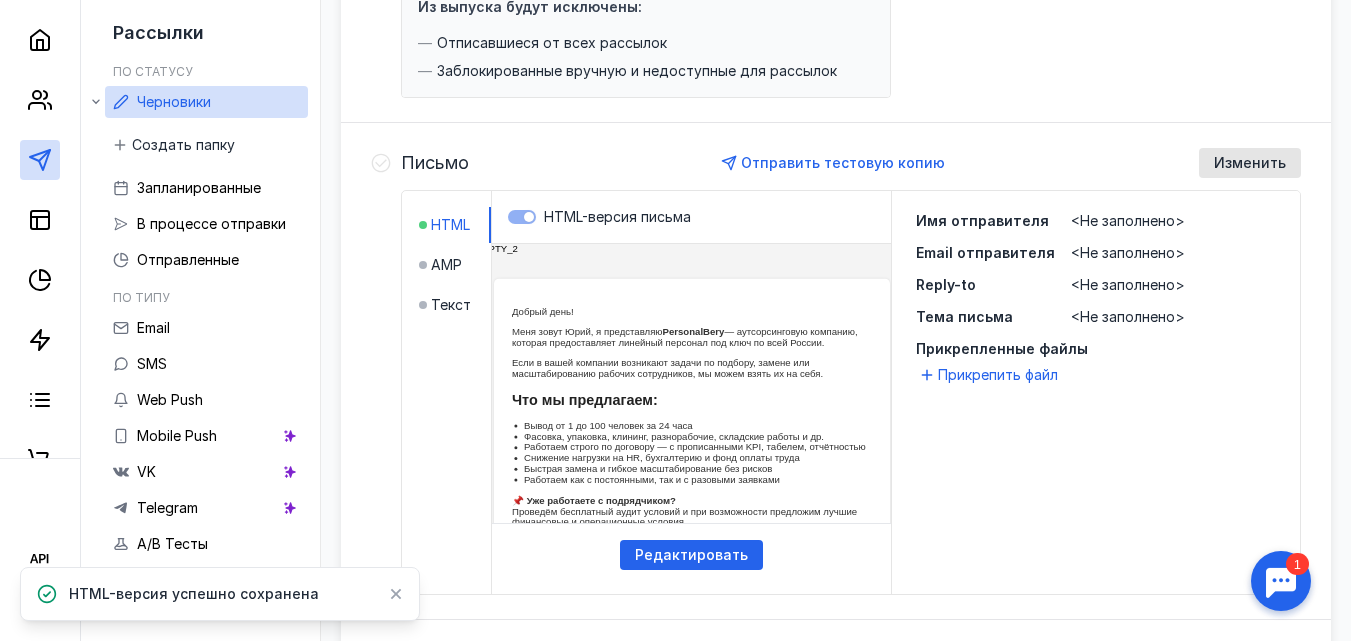 click on "<Не заполнено>" at bounding box center [1128, 220] 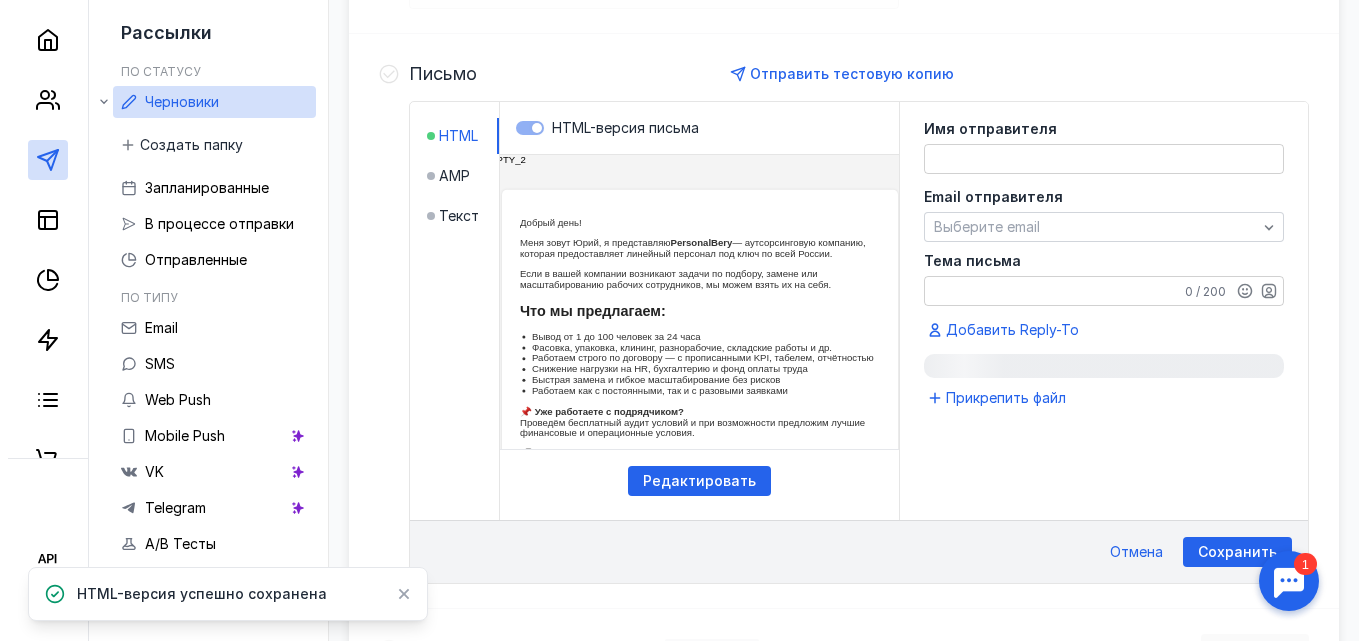 scroll, scrollTop: 499, scrollLeft: 0, axis: vertical 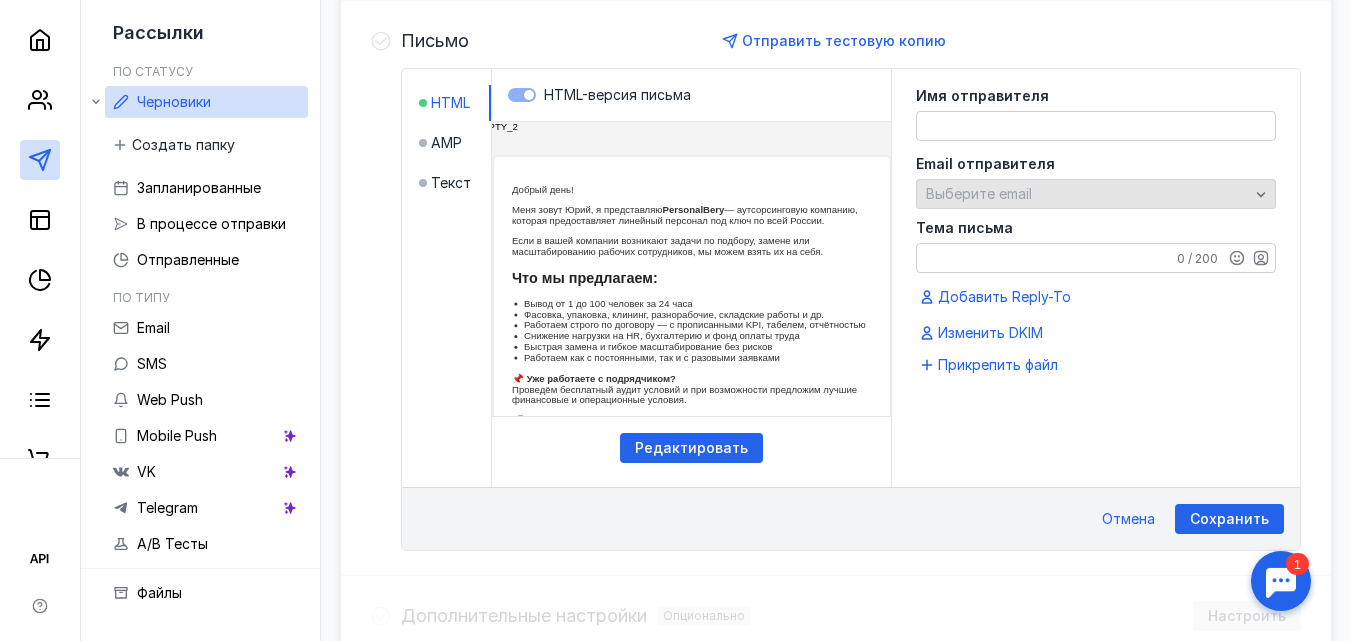 click on "Выберите email" at bounding box center [979, 193] 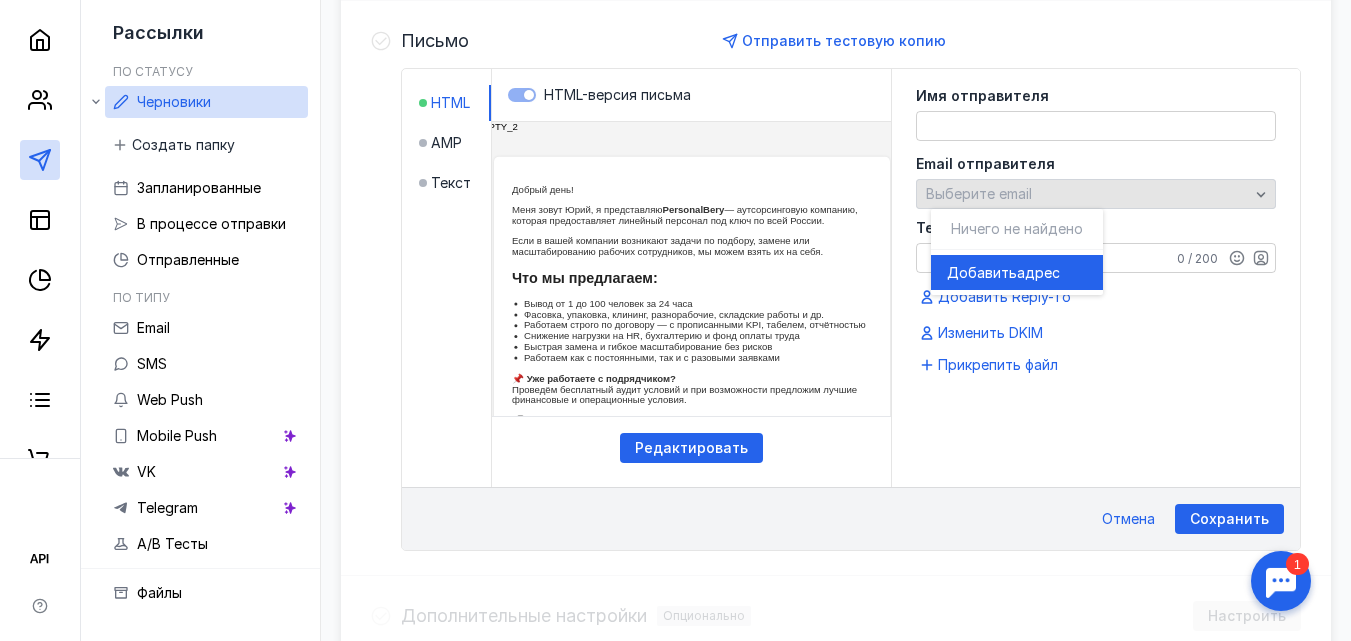 click on "Выберите email" at bounding box center [1096, 194] 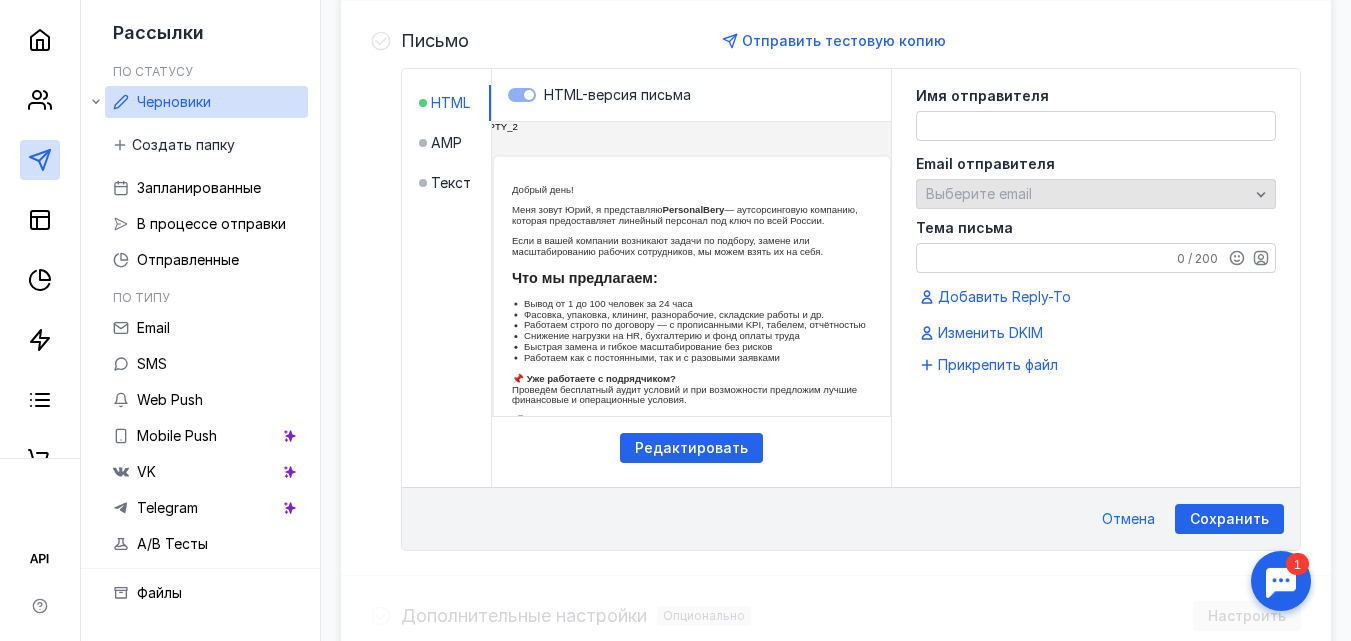 click on "Выберите email" at bounding box center [1096, 194] 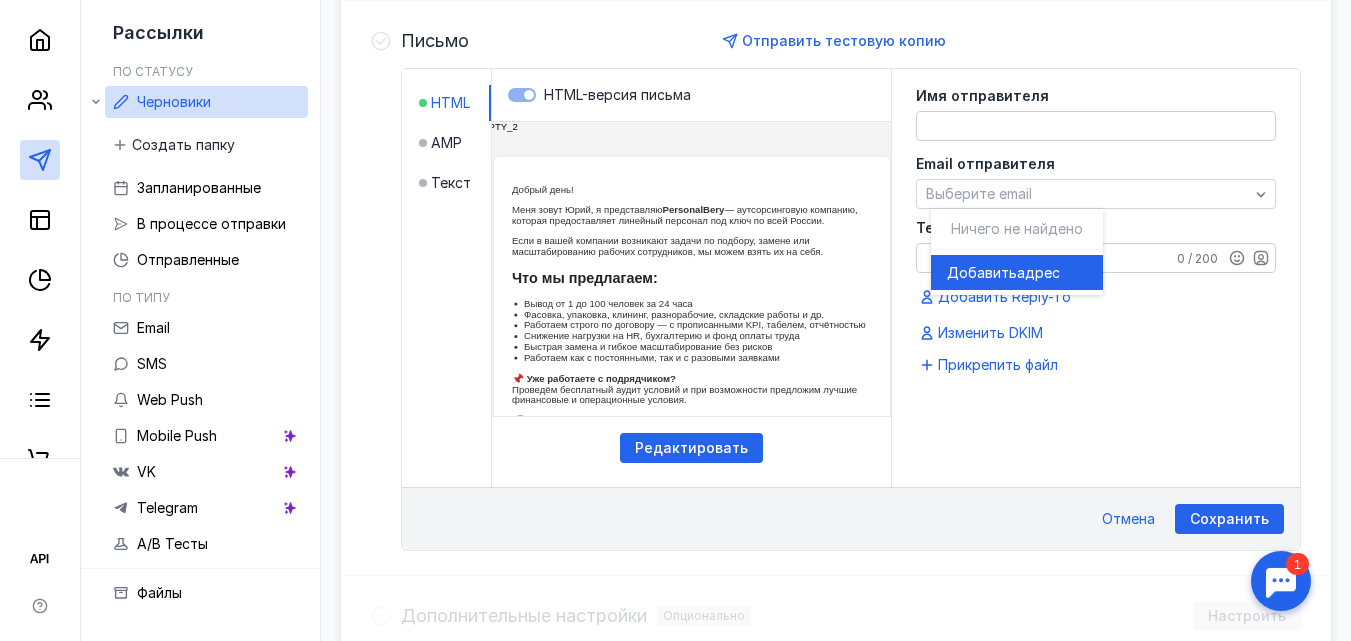 click on "Добавить" at bounding box center [982, 273] 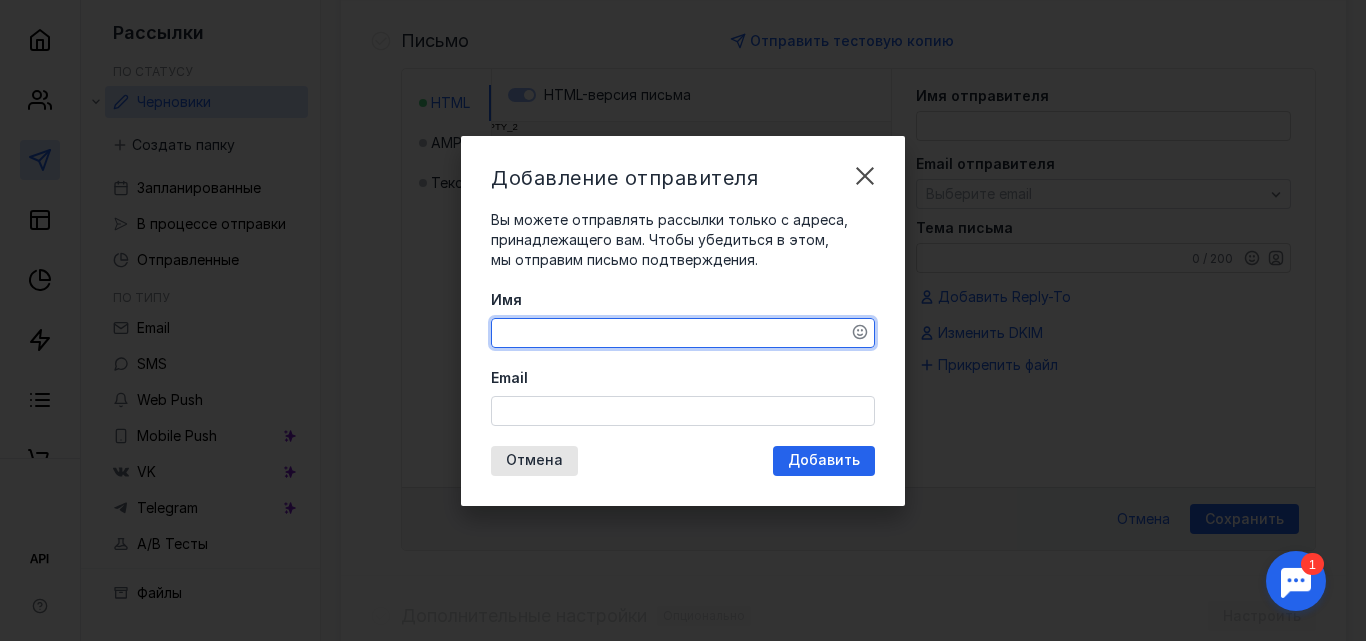 click on "Имя" at bounding box center [683, 333] 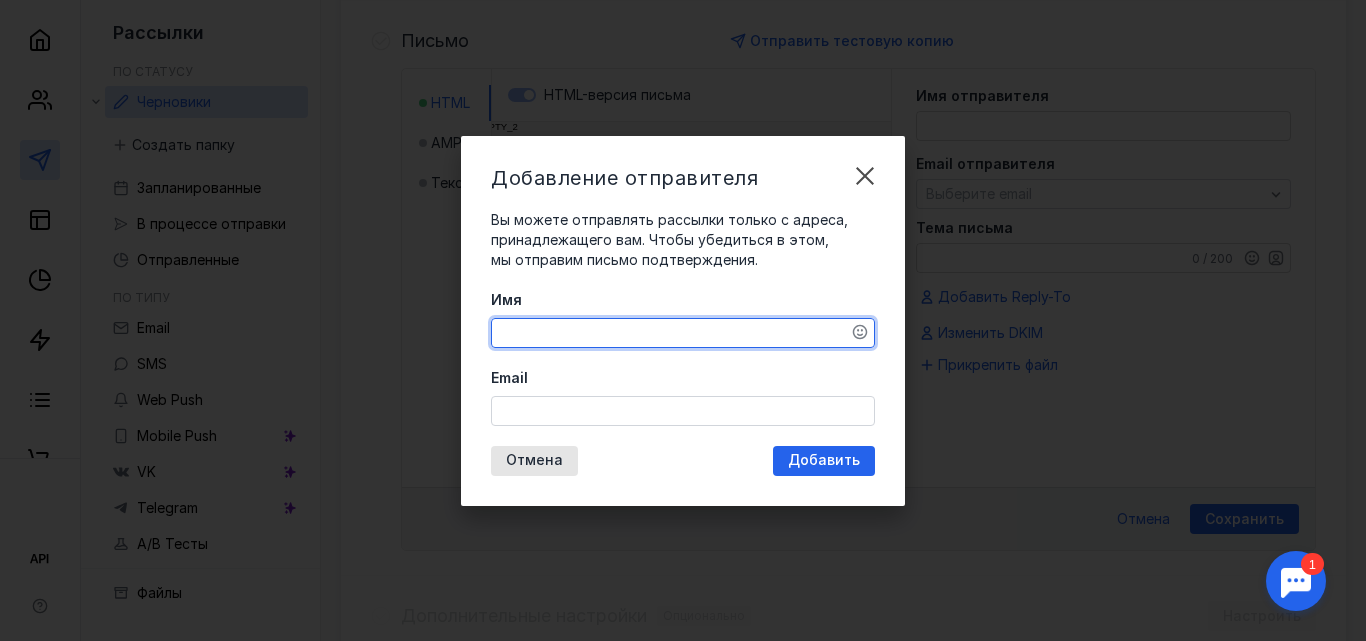 type on ">" 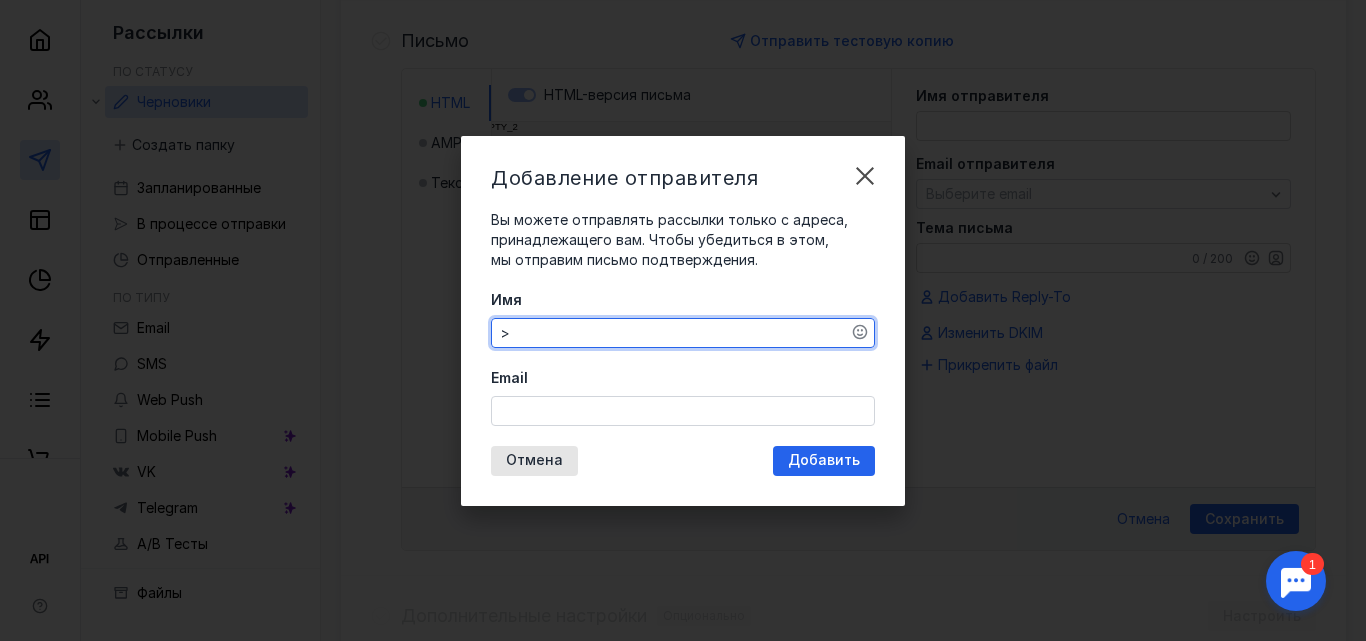 type 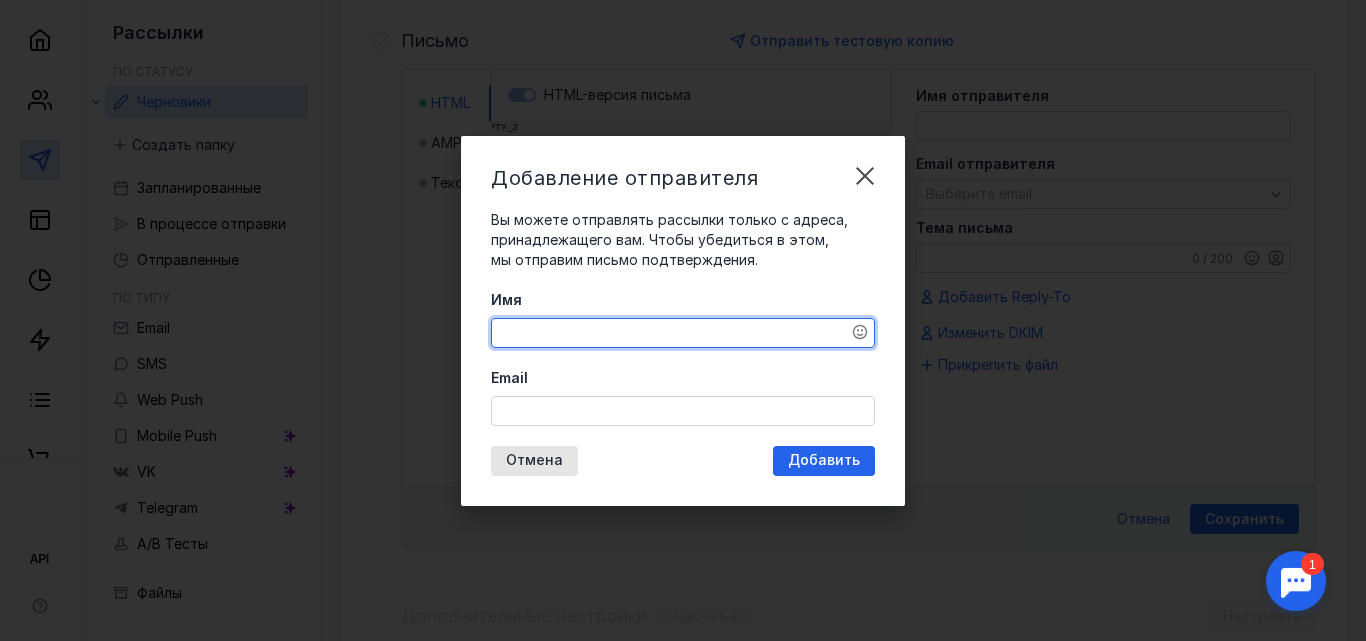 click on "Email" at bounding box center [683, 411] 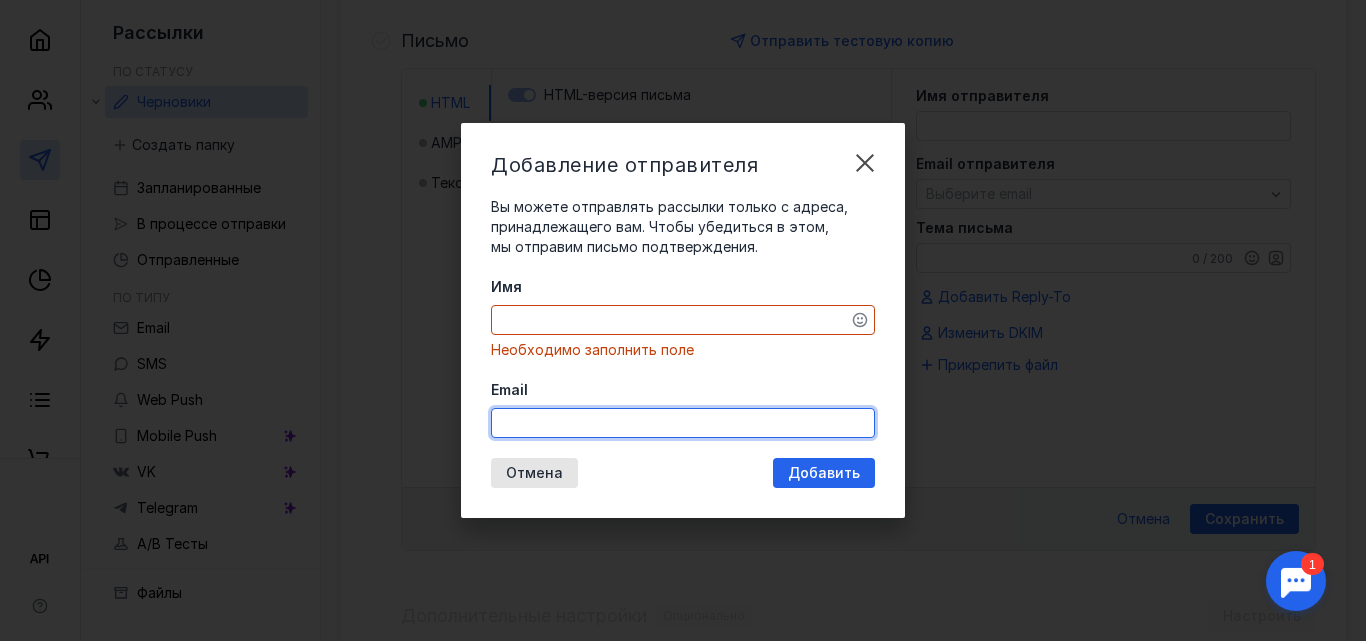 type on "upersonalberu@example.com" 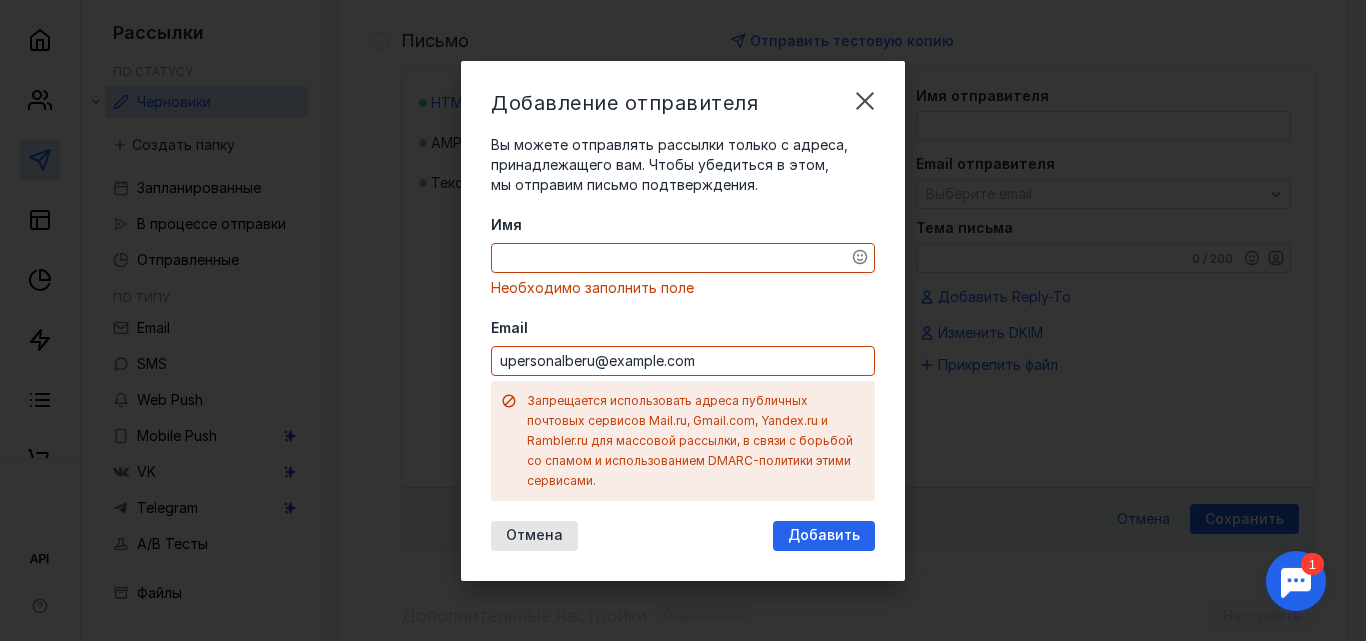 click on "Имя Необходимо заполнить поле" at bounding box center (683, 256) 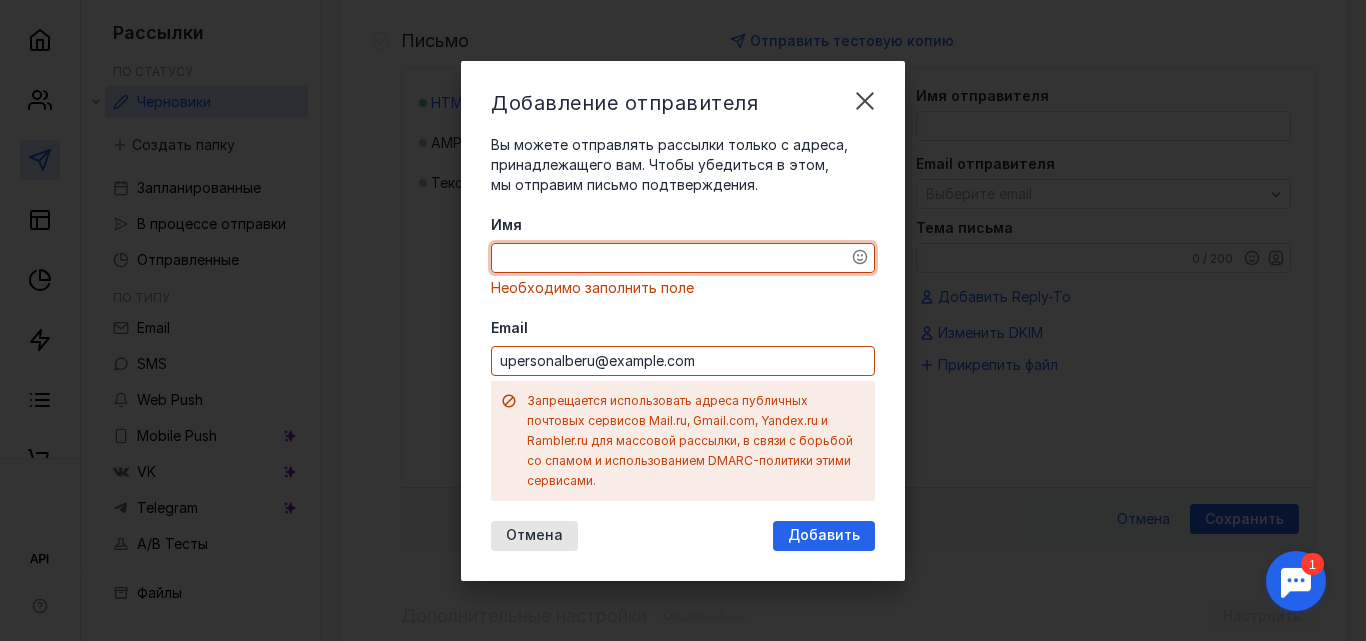 click on "upersonalberu@example.com" at bounding box center (683, 361) 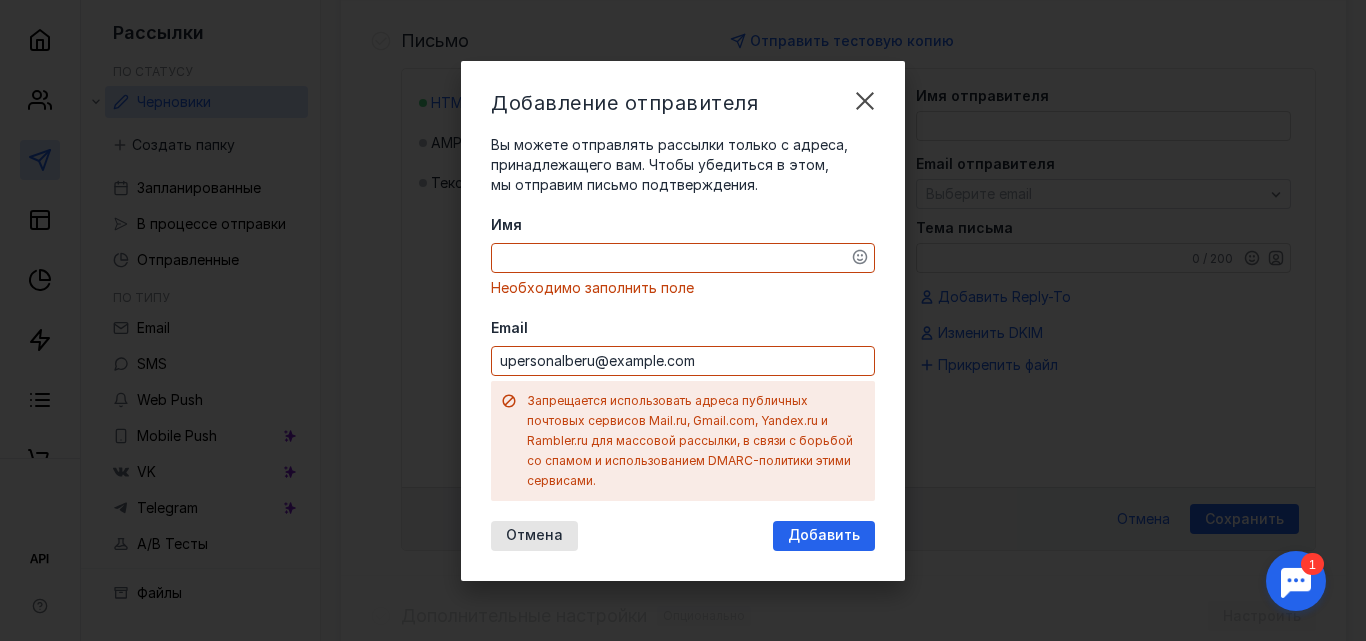 click on "Запрещается использовать адреса публичных почтовых сервисов Mail.ru, Gmail.com, Yandex.ru и Rambler.ru для массовой рассылки, в связи с борьбой со спамом и использованием DMARC-политики этими сервисами." at bounding box center [696, 441] 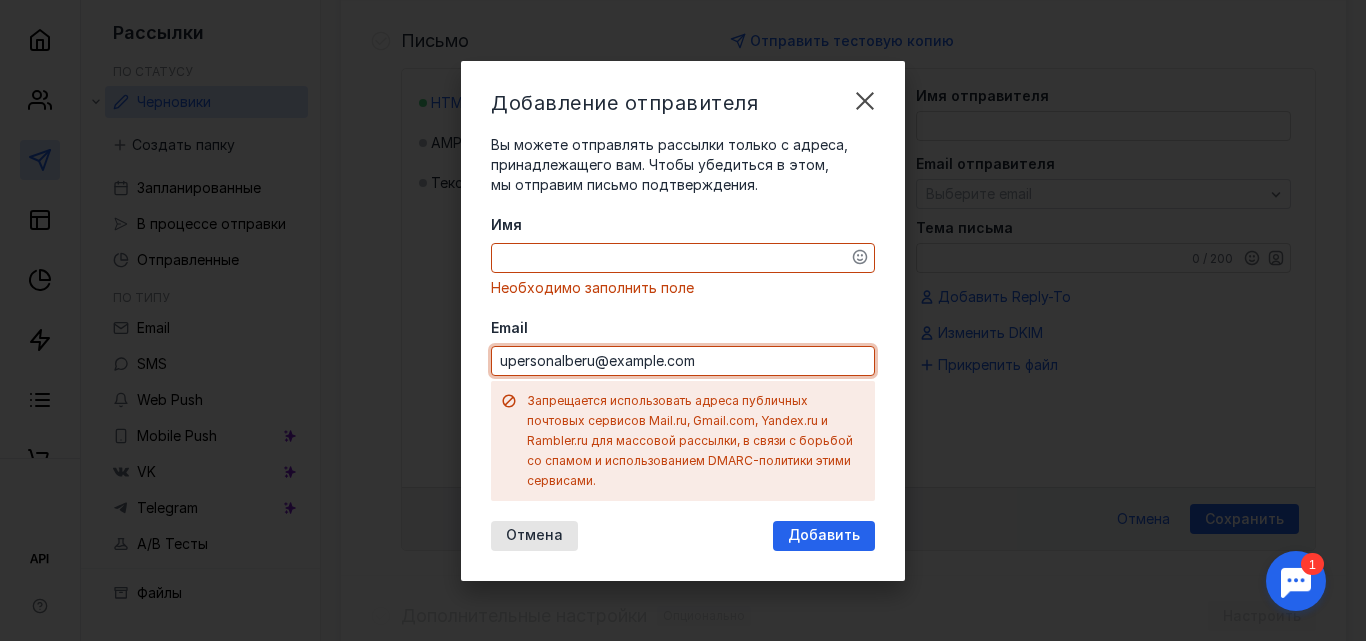 click on "upersonalberu@example.com" at bounding box center [683, 361] 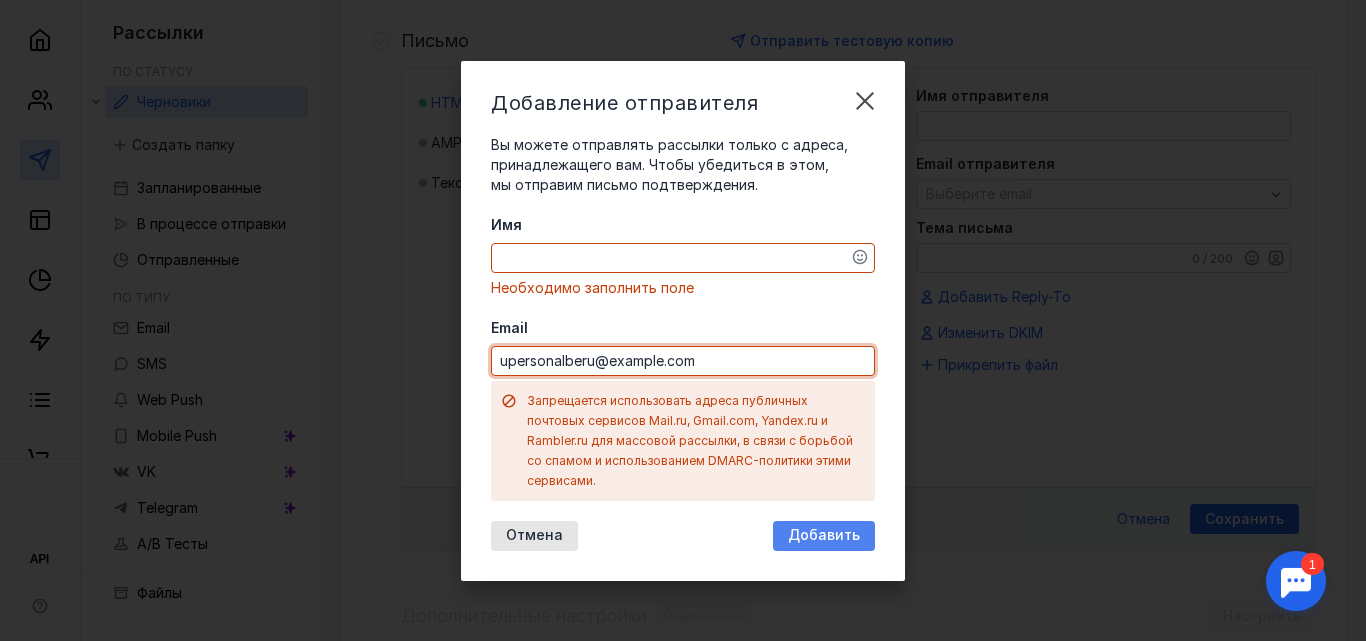 click on "Добавить" at bounding box center [824, 536] 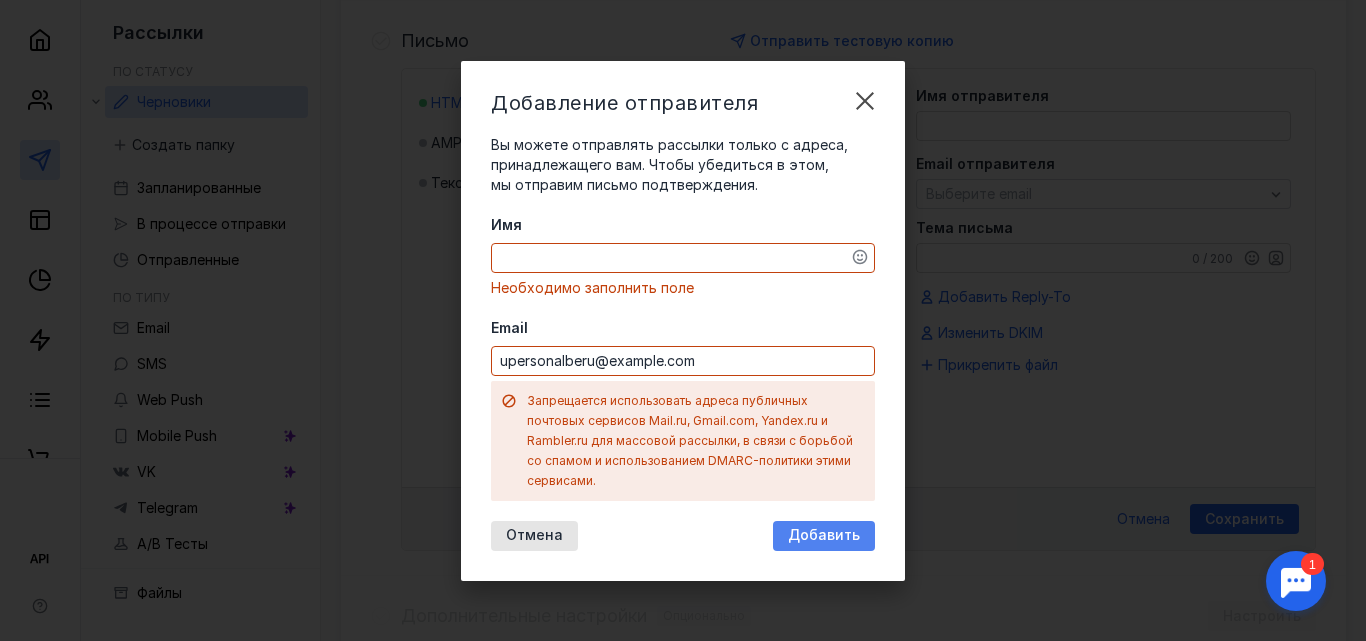 click on "Добавить" at bounding box center (824, 535) 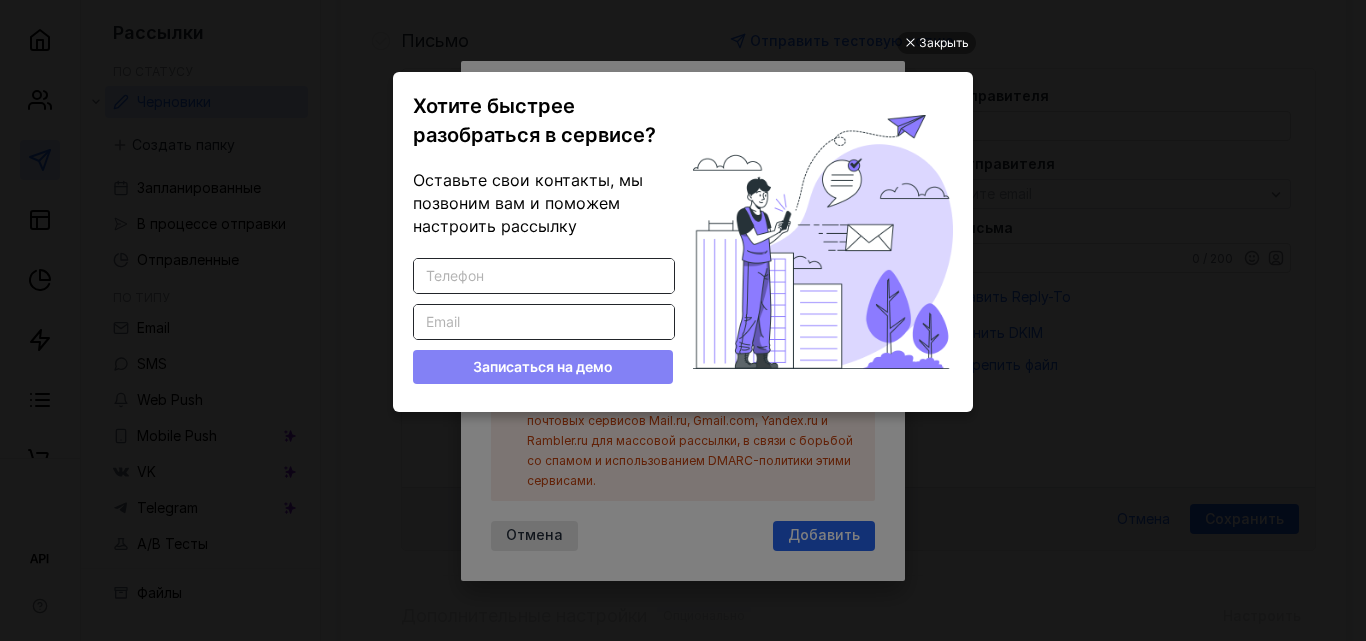 scroll, scrollTop: 0, scrollLeft: 0, axis: both 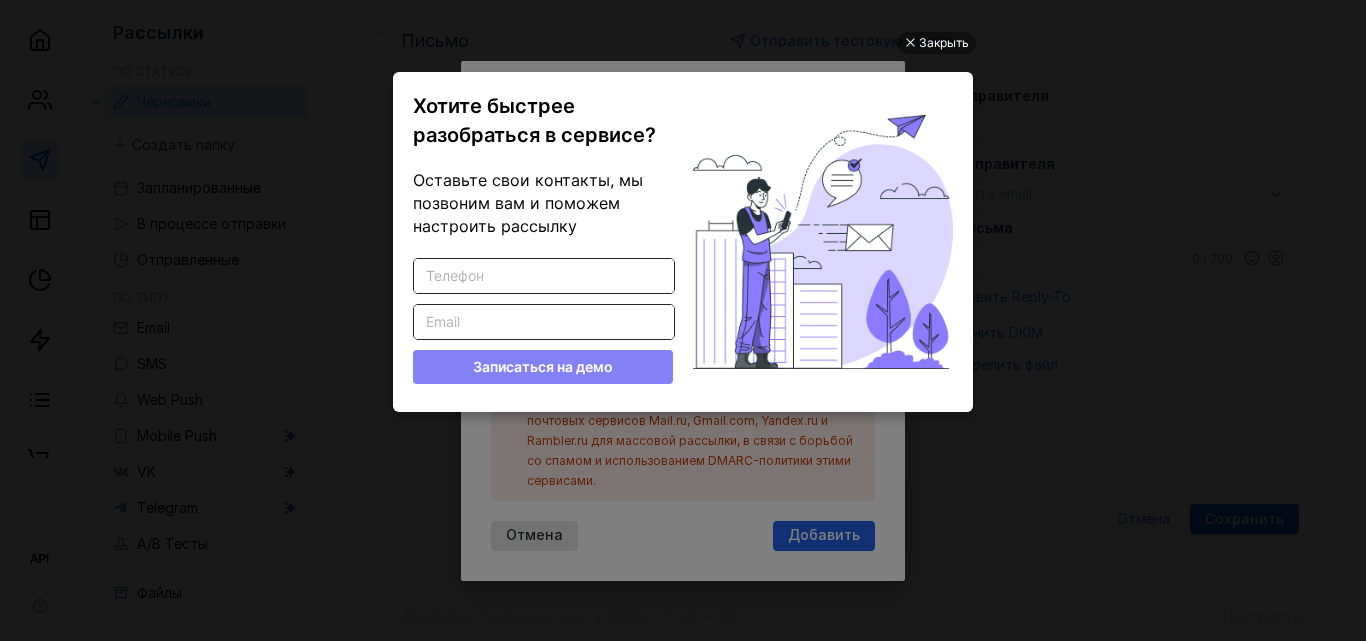 click on "Закрыть
Хотите быстрее разобраться в сервисе? Оставьте свои контакты, мы позвоним вам и поможем настроить рассылку Введите корректный телефон Введите корректный Email
Записаться на демо" at bounding box center (683, 297) 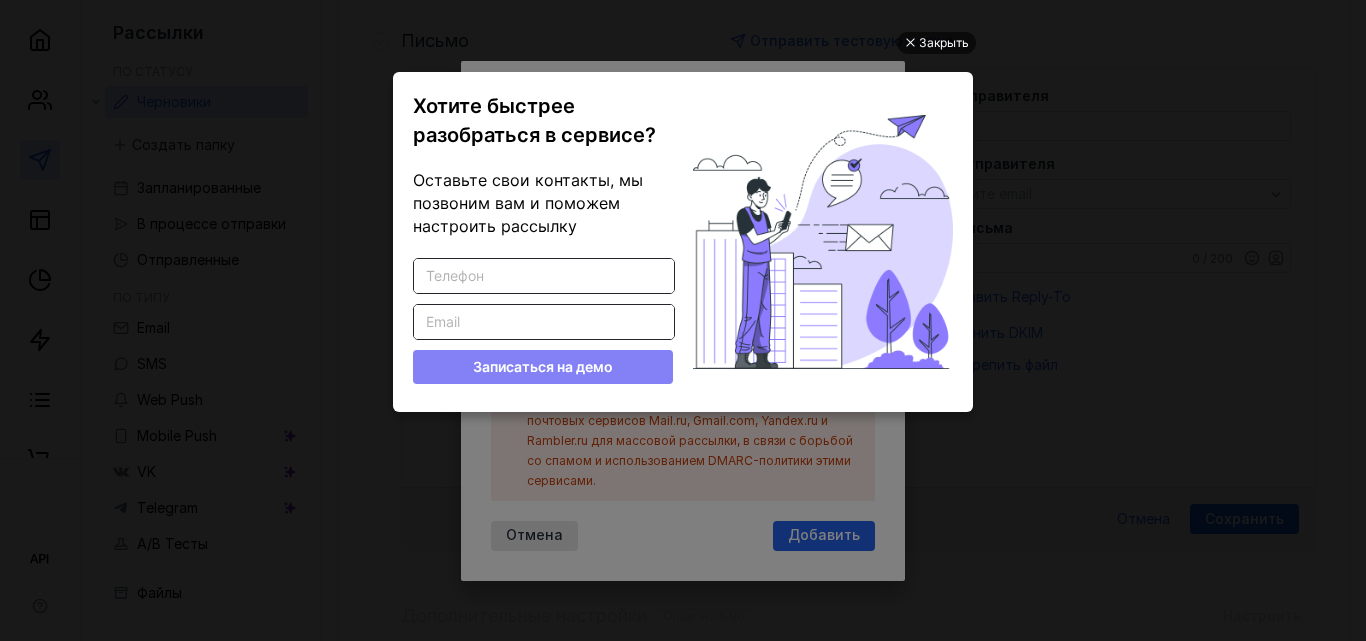 click on "Закрыть" at bounding box center (944, 43) 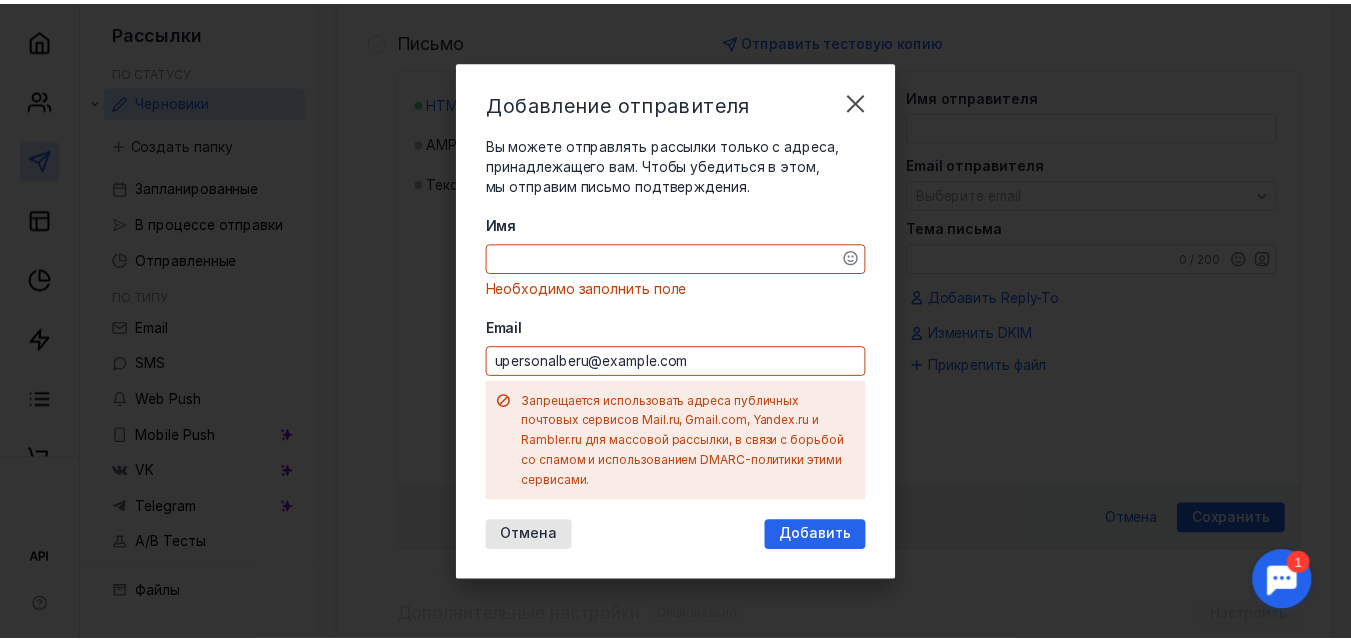 scroll, scrollTop: 0, scrollLeft: 0, axis: both 